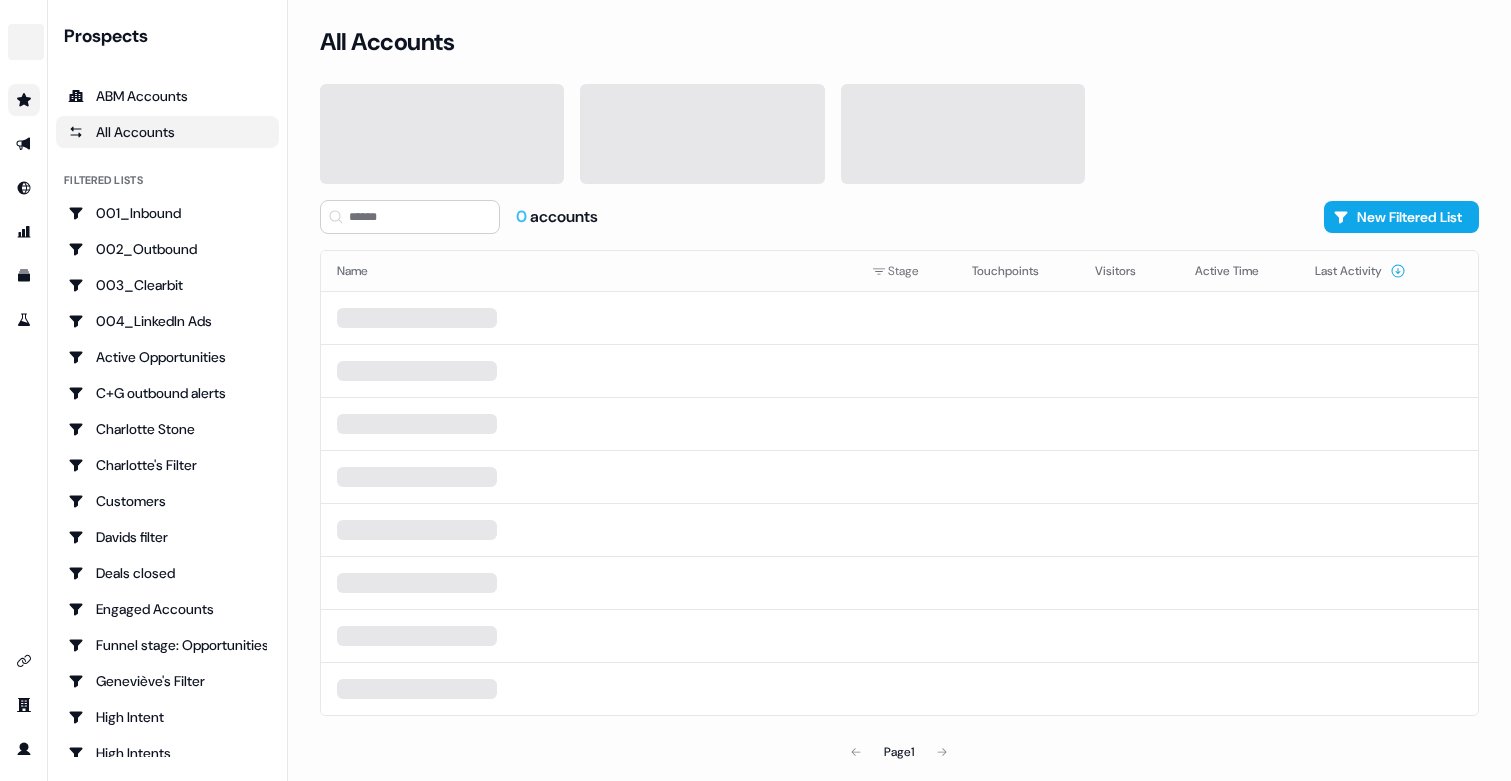 scroll, scrollTop: 0, scrollLeft: 0, axis: both 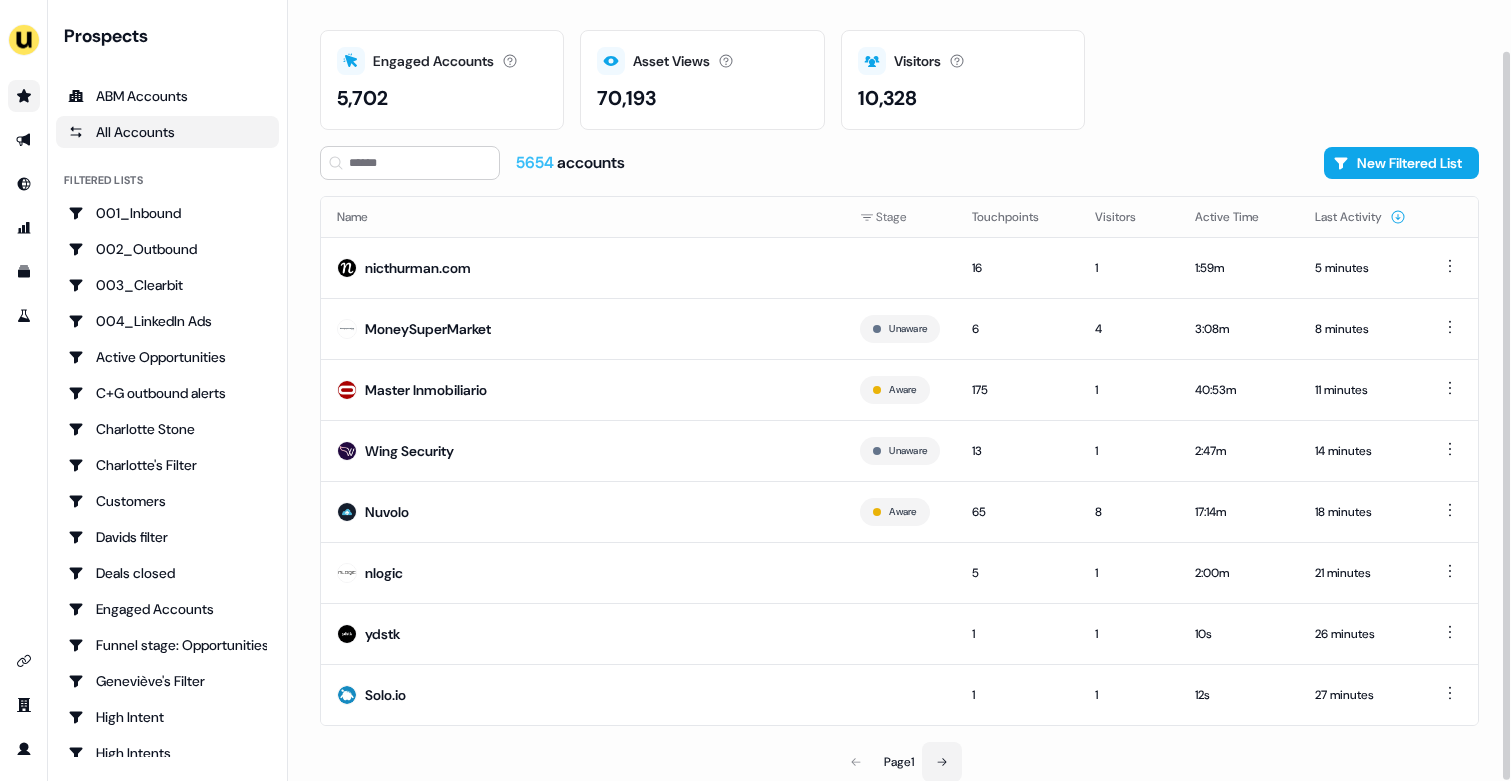 click at bounding box center [942, 762] 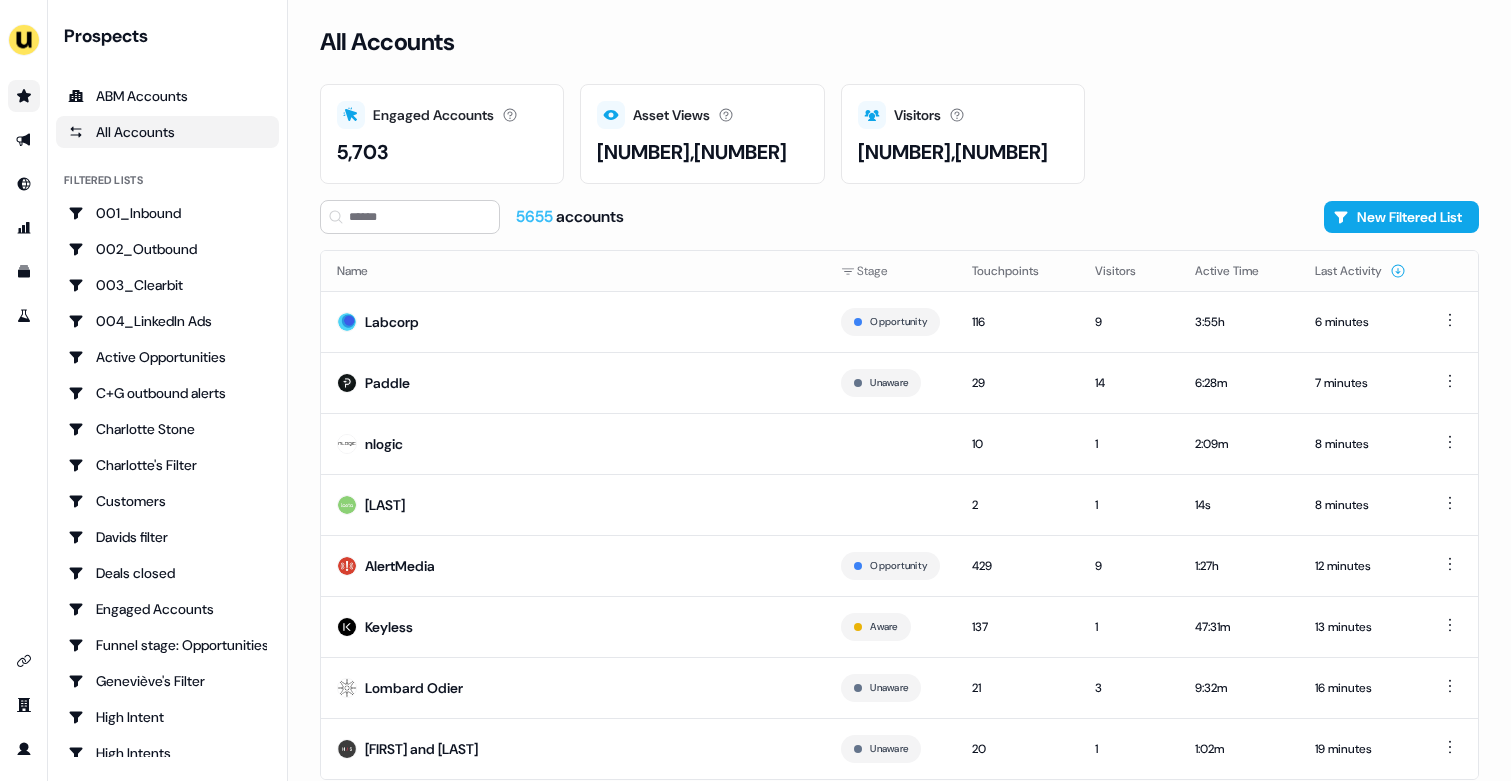 scroll, scrollTop: 0, scrollLeft: 0, axis: both 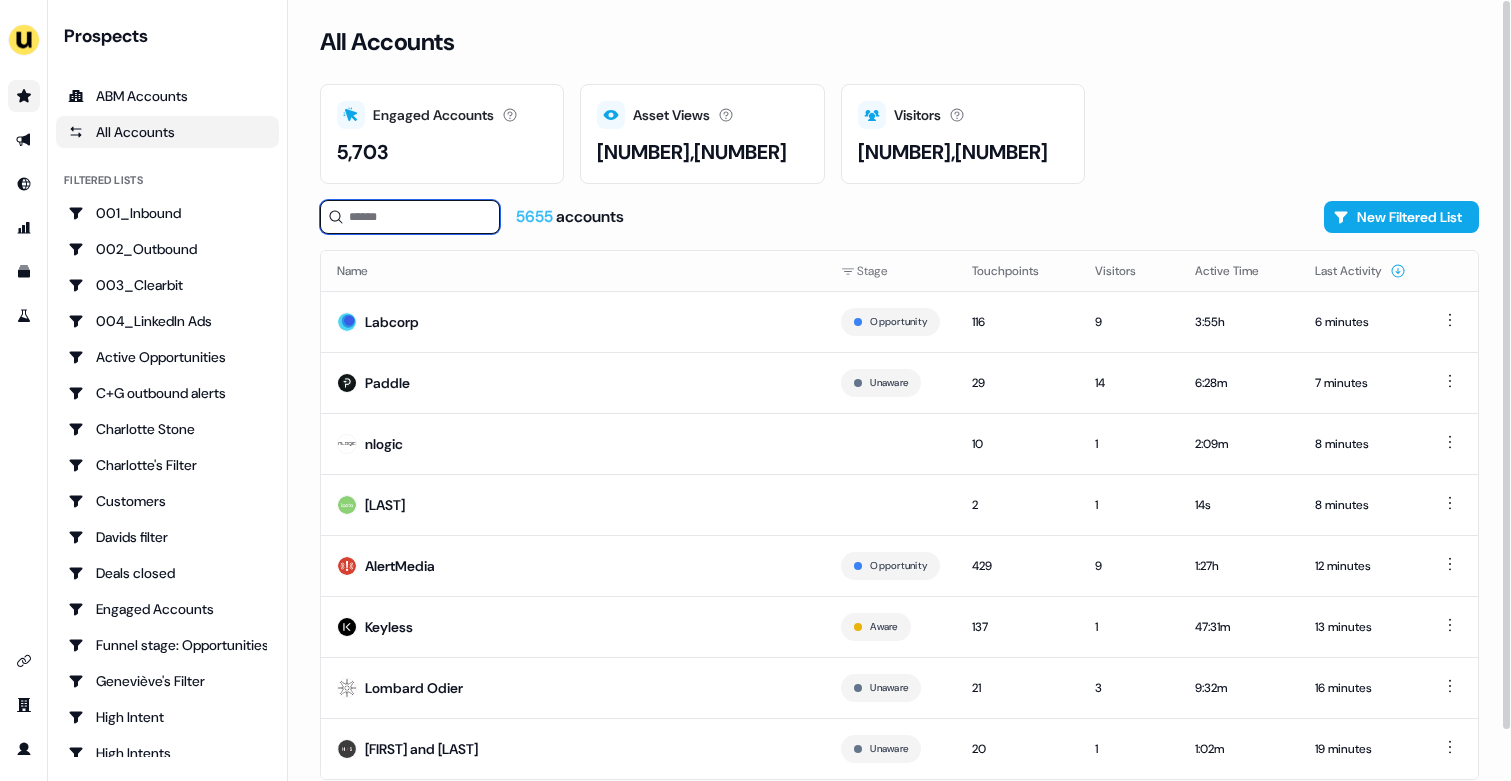 click at bounding box center (410, 217) 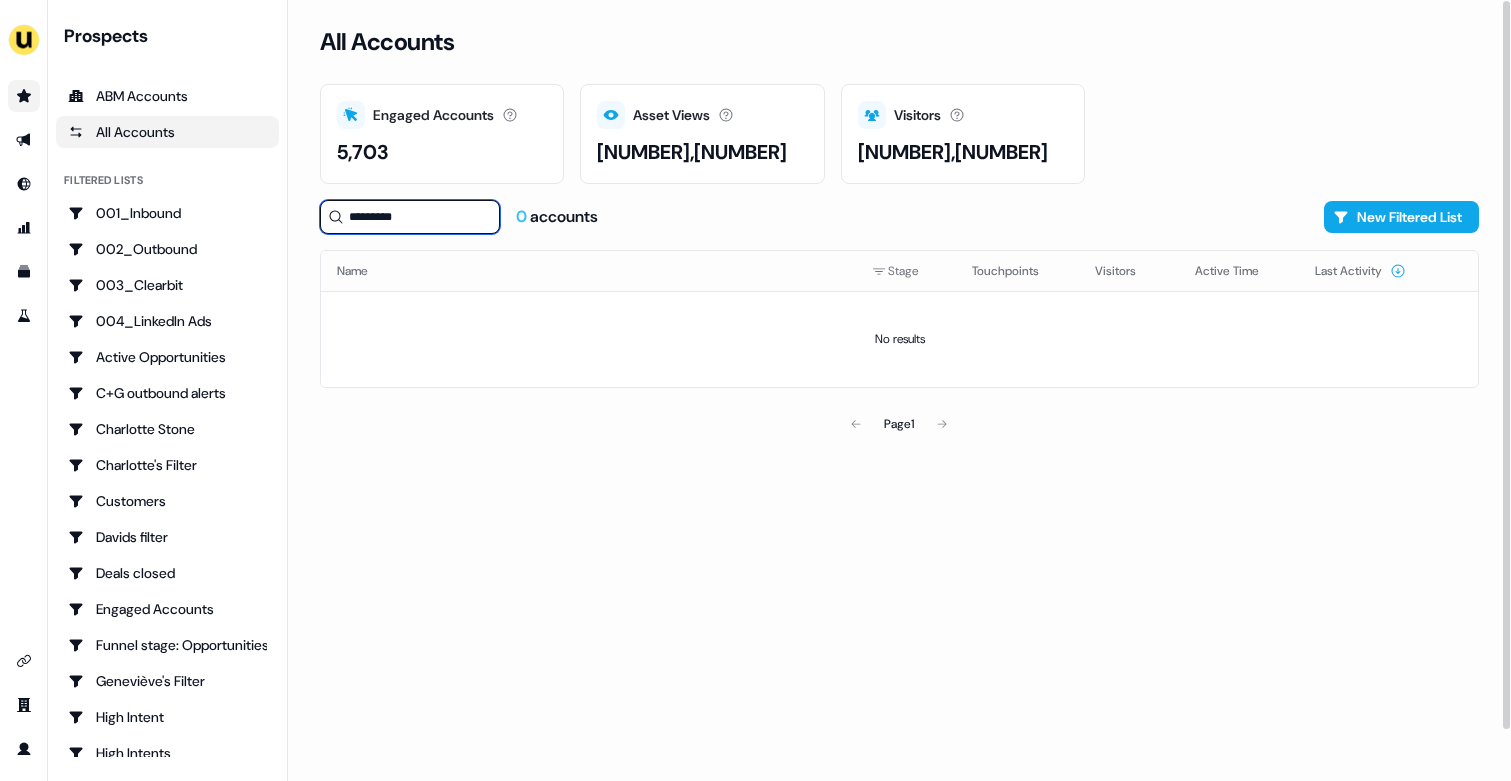type on "*********" 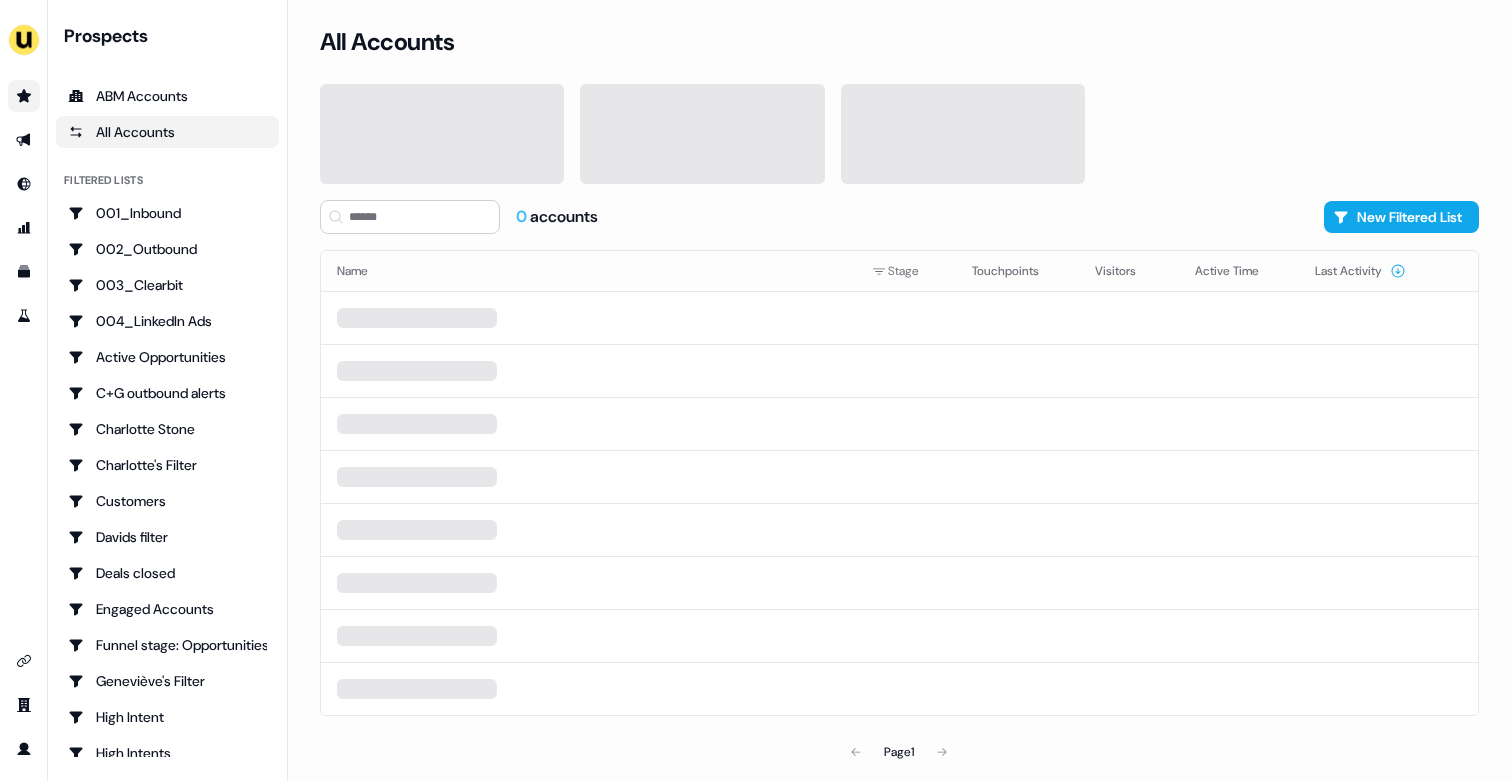 scroll, scrollTop: 0, scrollLeft: 0, axis: both 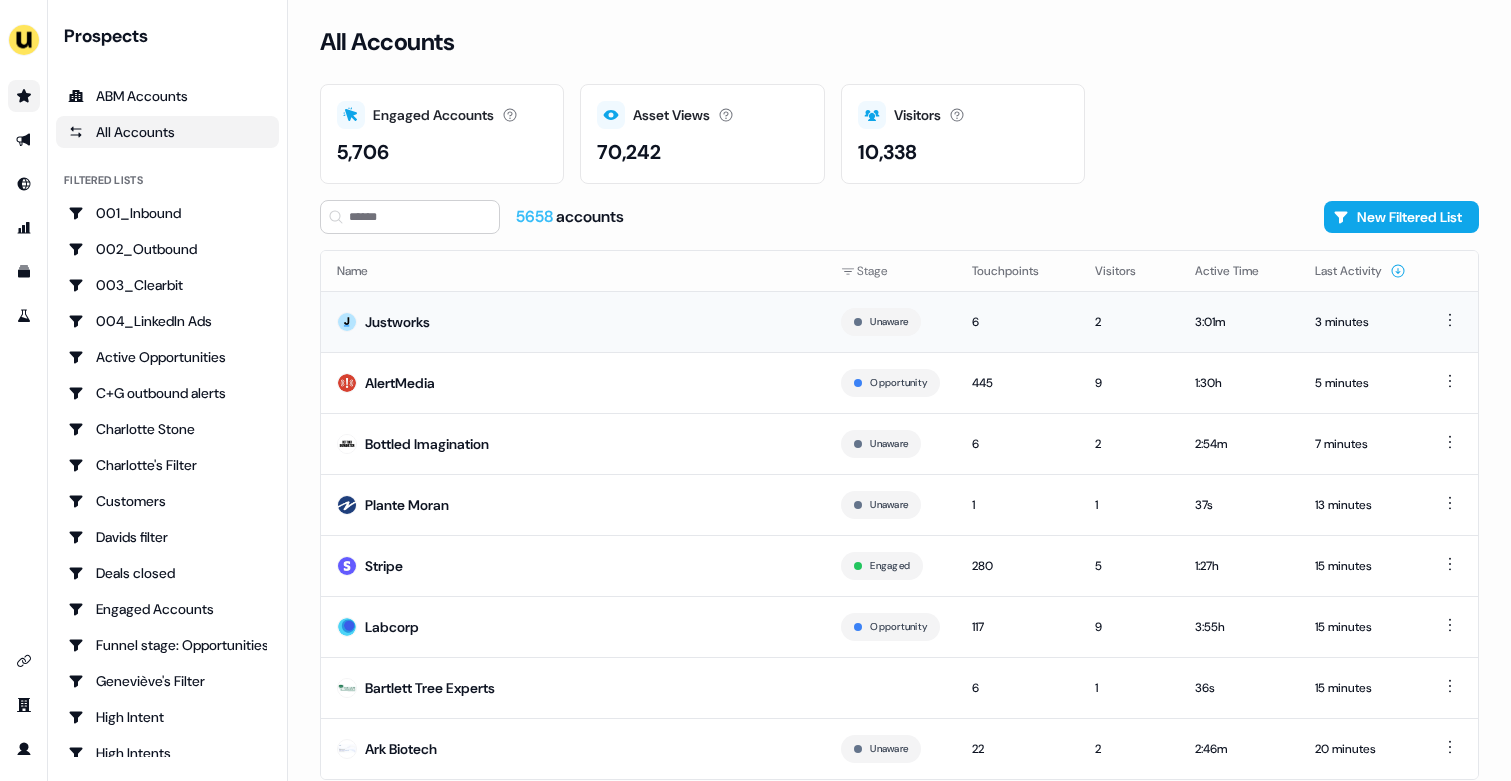 click on "Justworks" at bounding box center (573, 321) 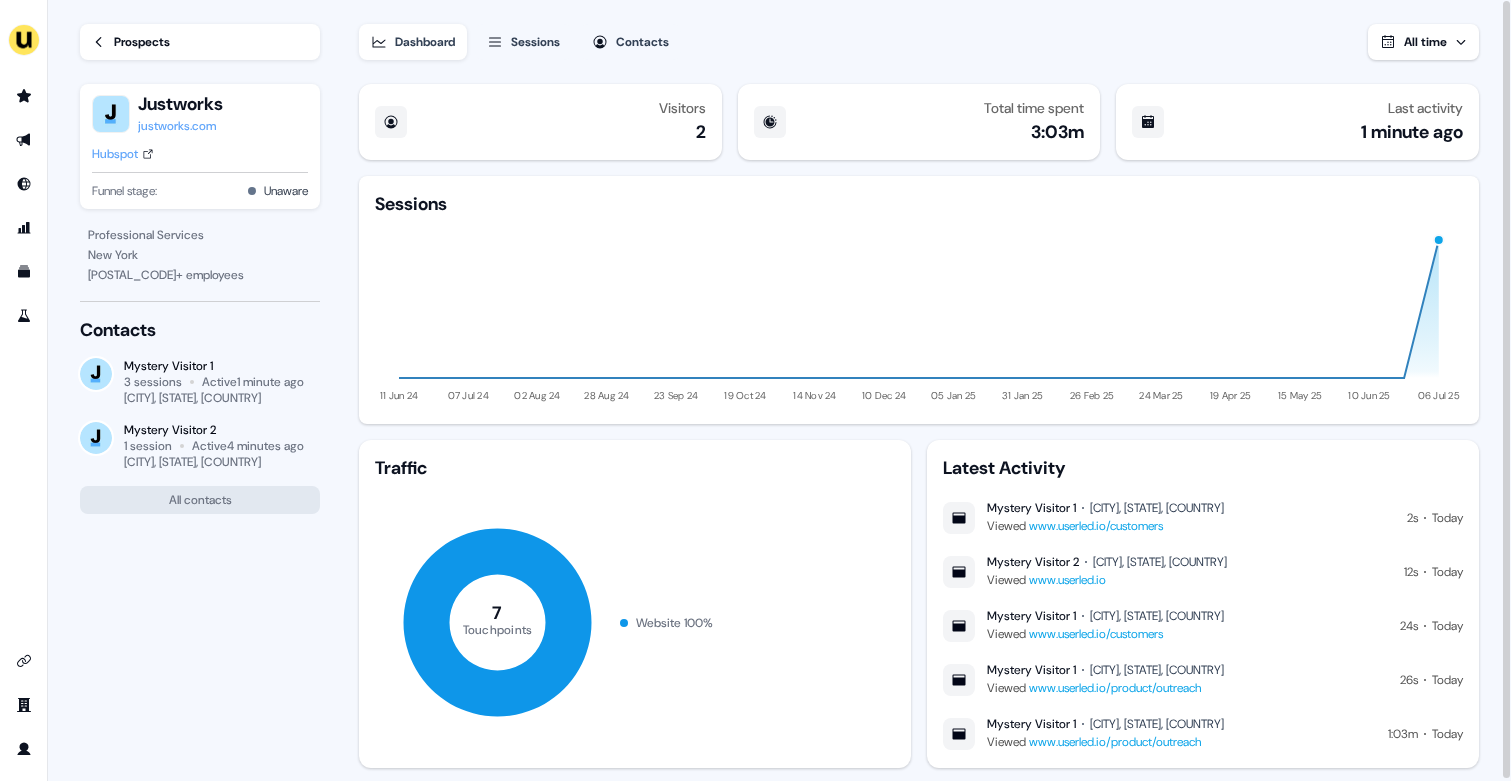 click on "Sessions" at bounding box center (523, 42) 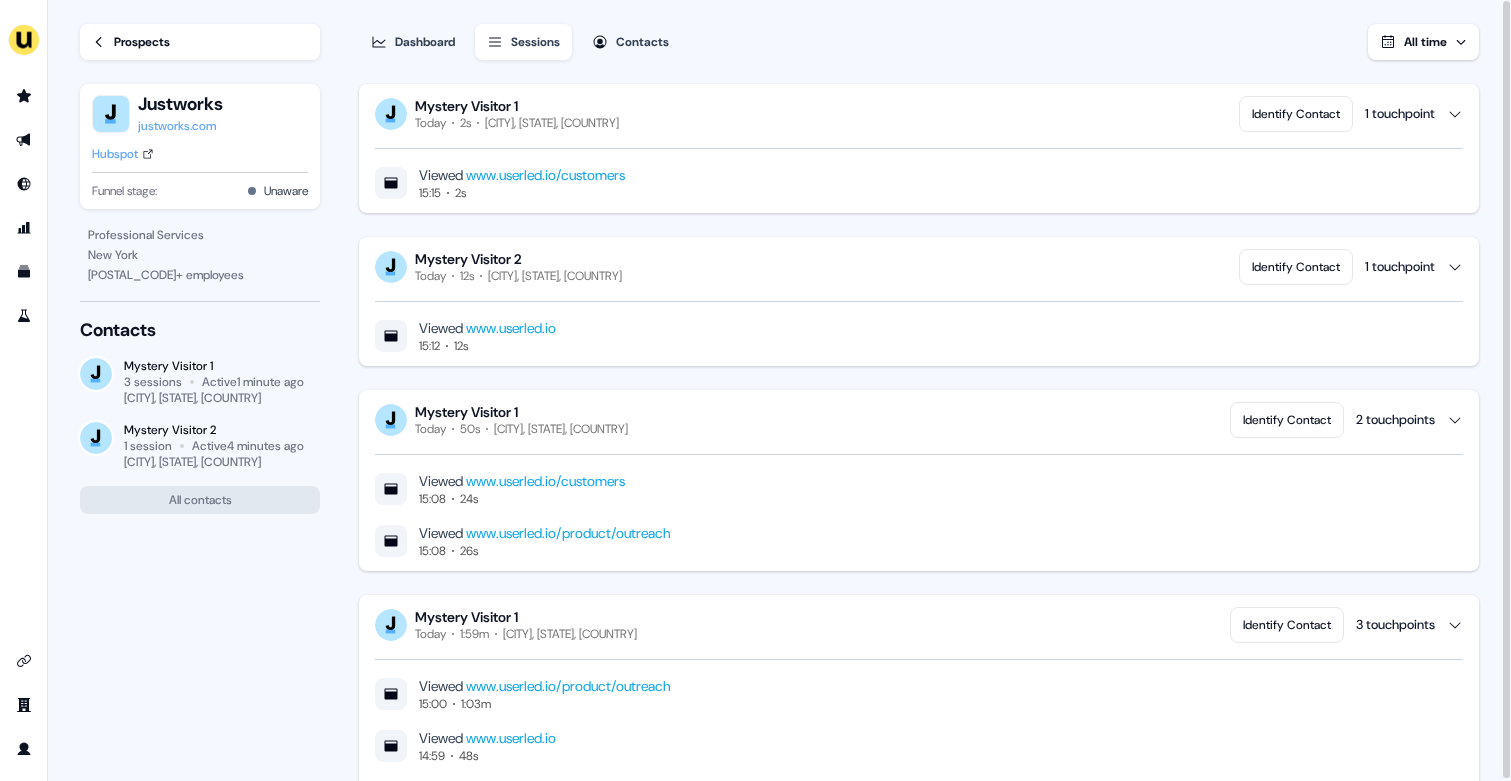 type 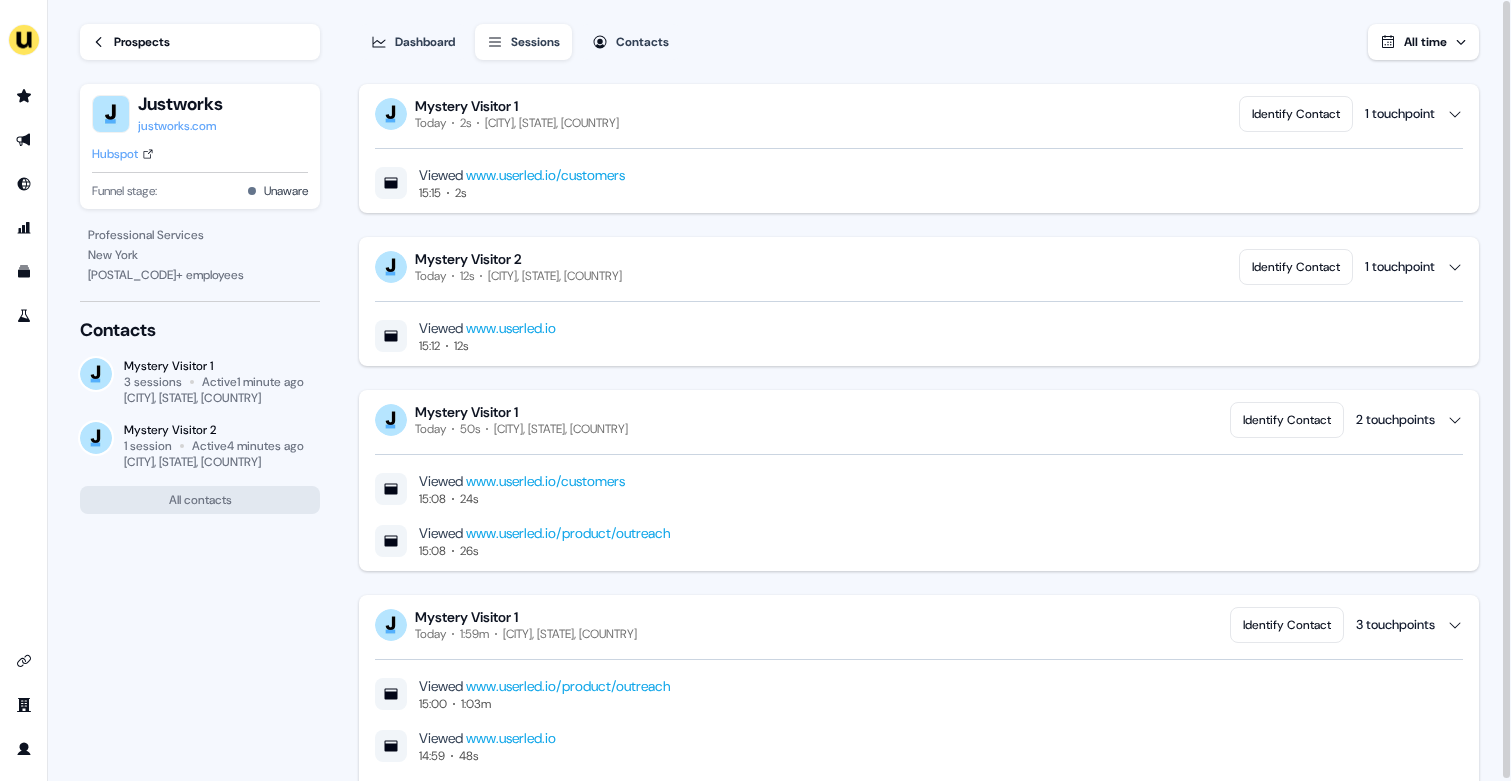 scroll, scrollTop: 101, scrollLeft: 0, axis: vertical 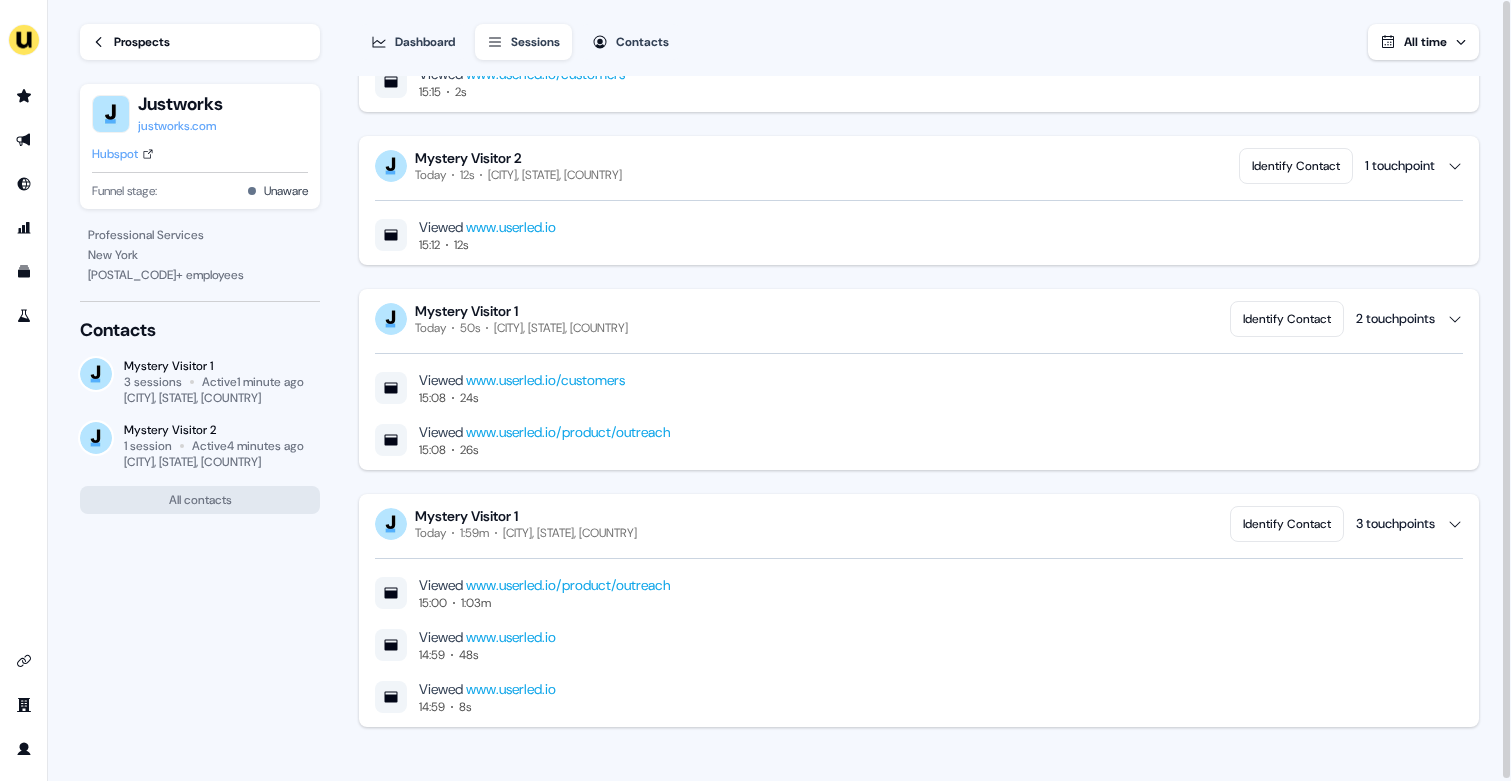 click 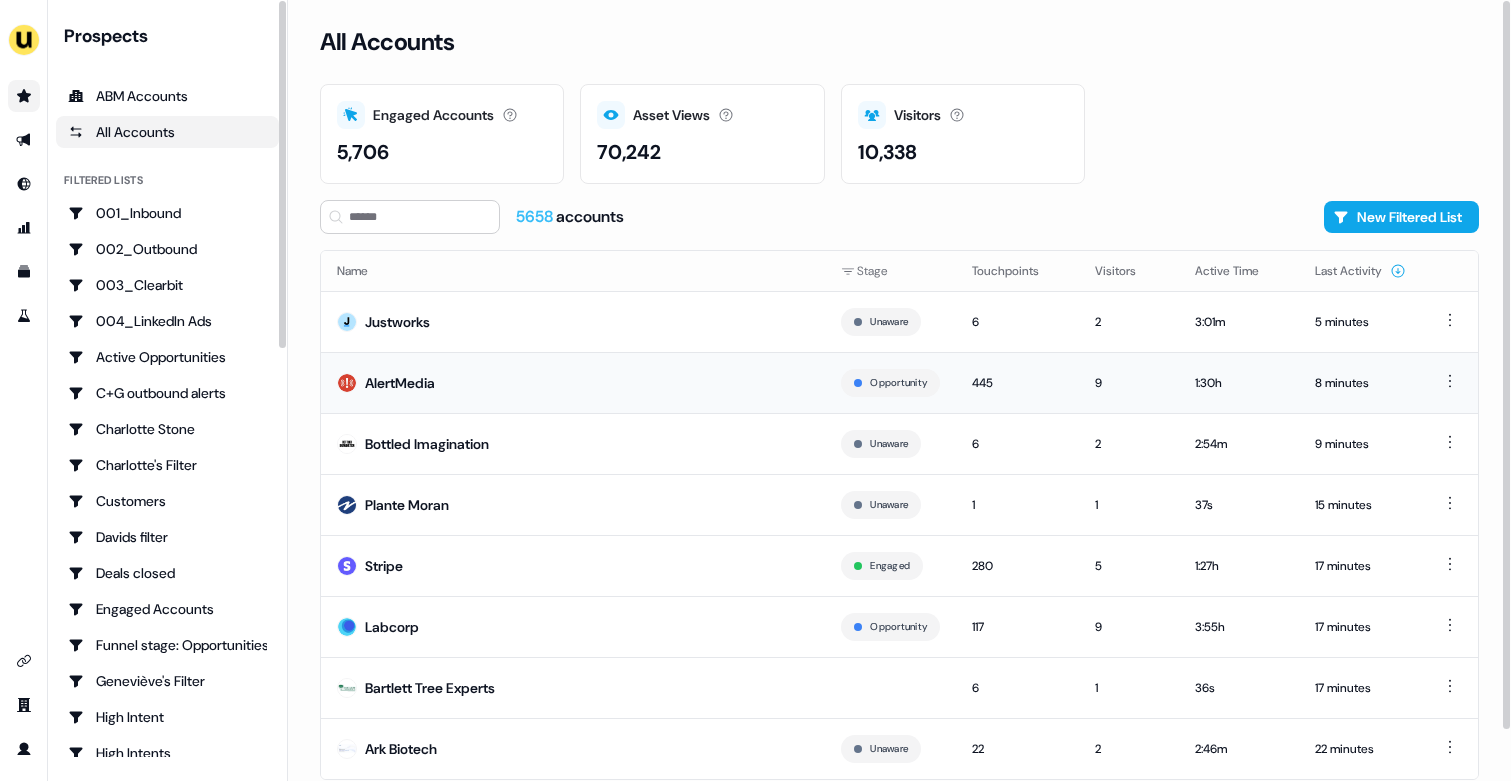 scroll, scrollTop: 54, scrollLeft: 0, axis: vertical 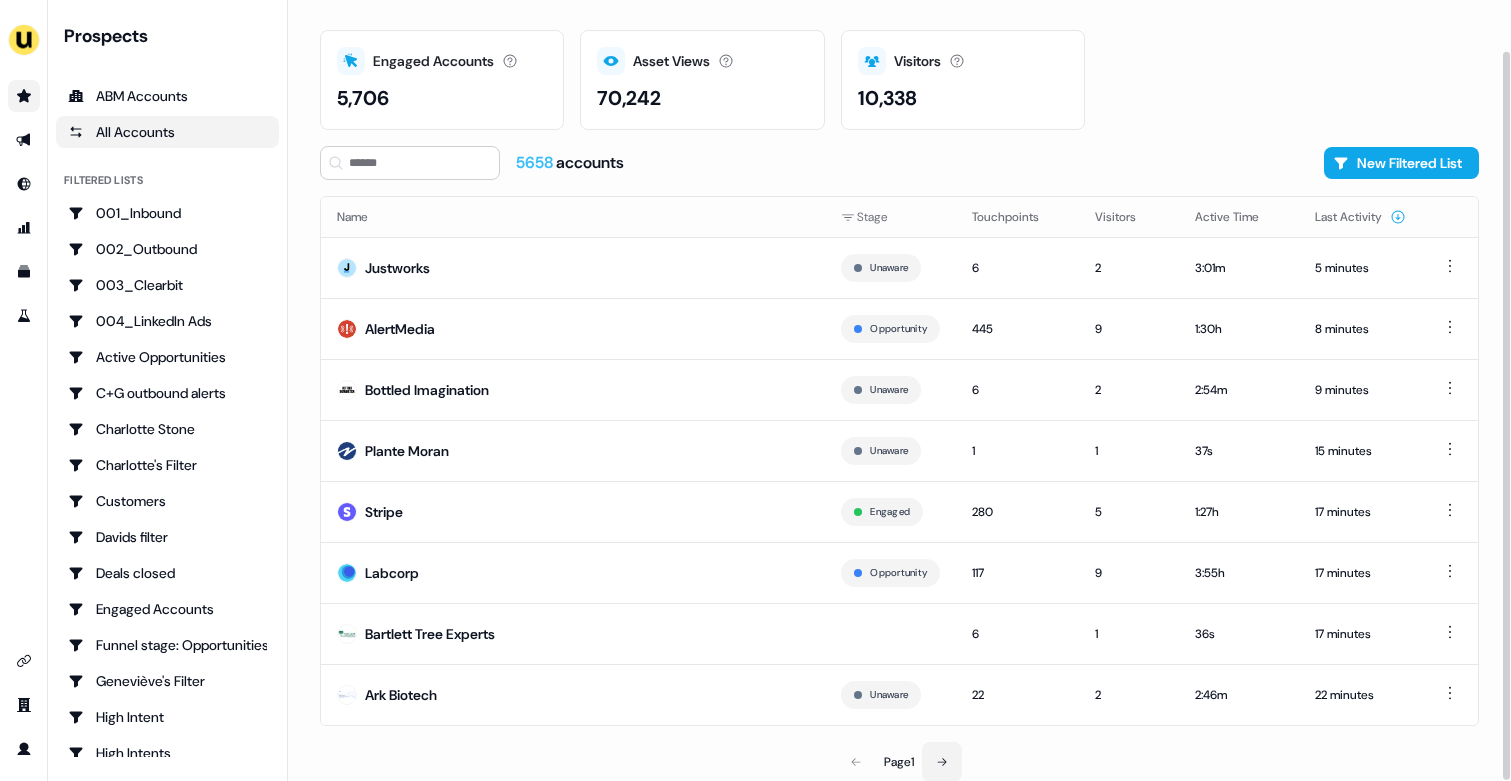 click at bounding box center (942, 762) 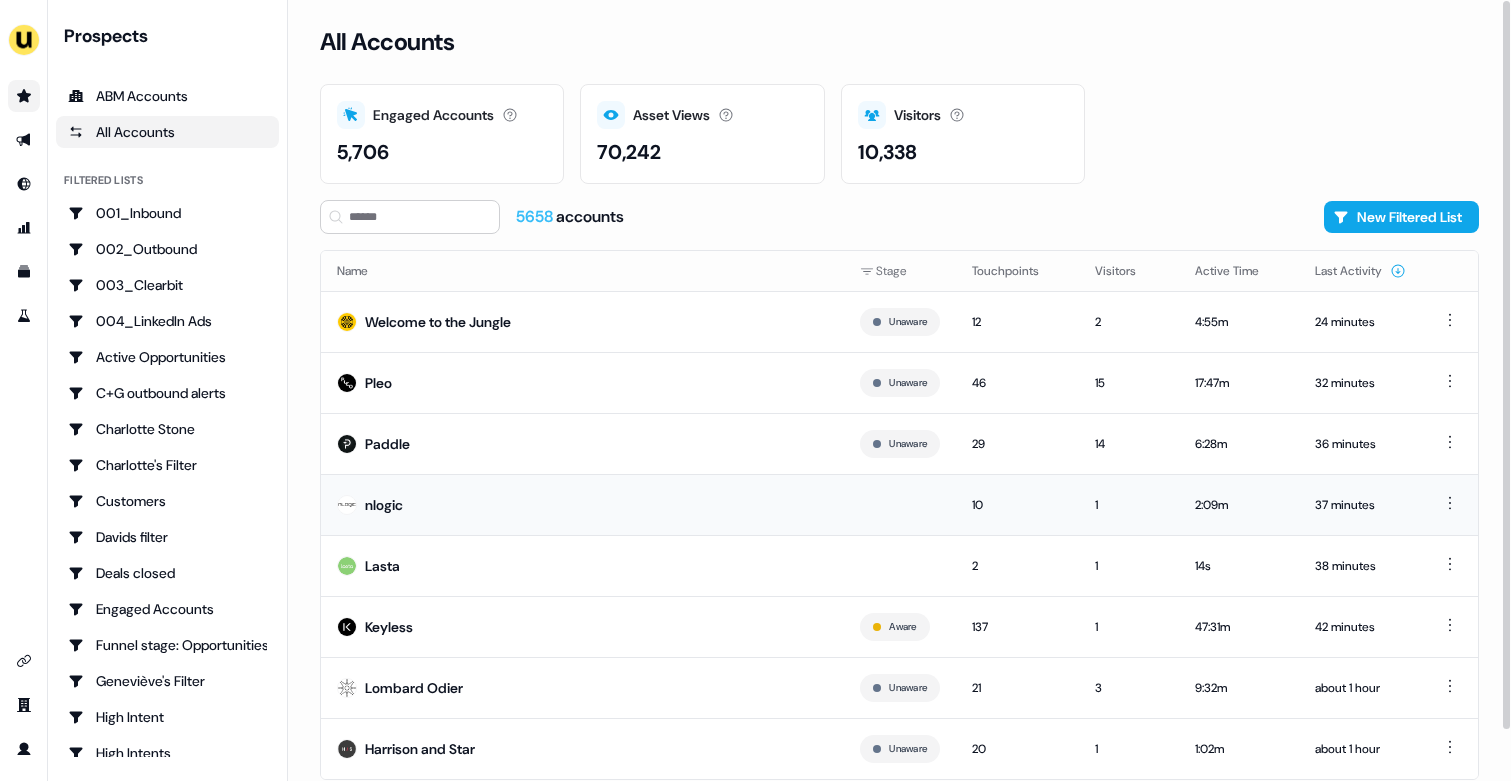 scroll, scrollTop: 54, scrollLeft: 0, axis: vertical 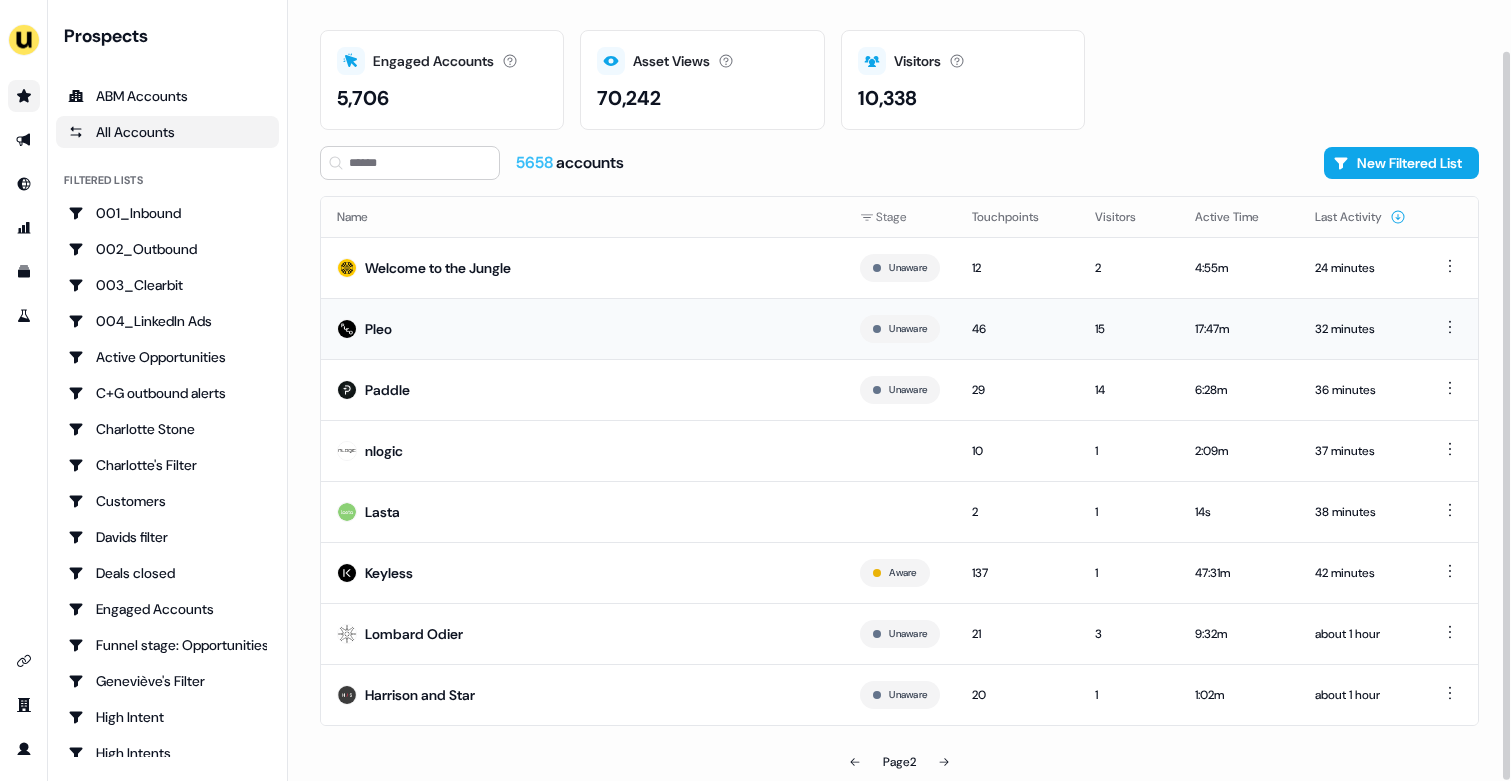 click on "Pleo" at bounding box center (582, 328) 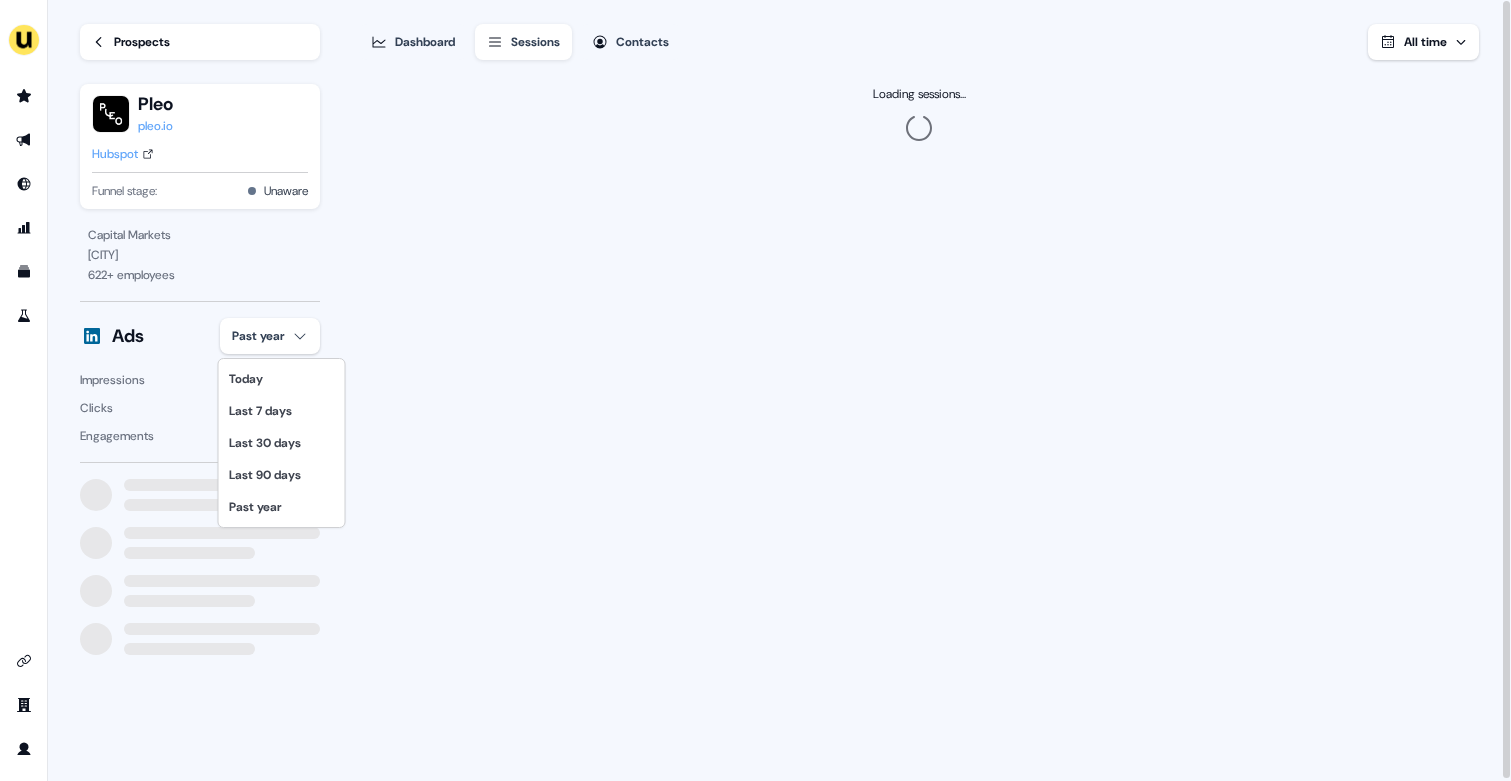 click on "For the best experience switch devices to a bigger screen. Go to Userled.io Loading... Prospects Pleo pleo.io Hubspot Funnel stage: Unaware Capital Markets København 622 + employees Ads Past year Impressions 12 Clicks 0 Engagements 0 Dashboard Sessions Contacts All time Loading sessions... 06 Today Last 7 days Last 30 days Last 90 days Past year" at bounding box center [755, 390] 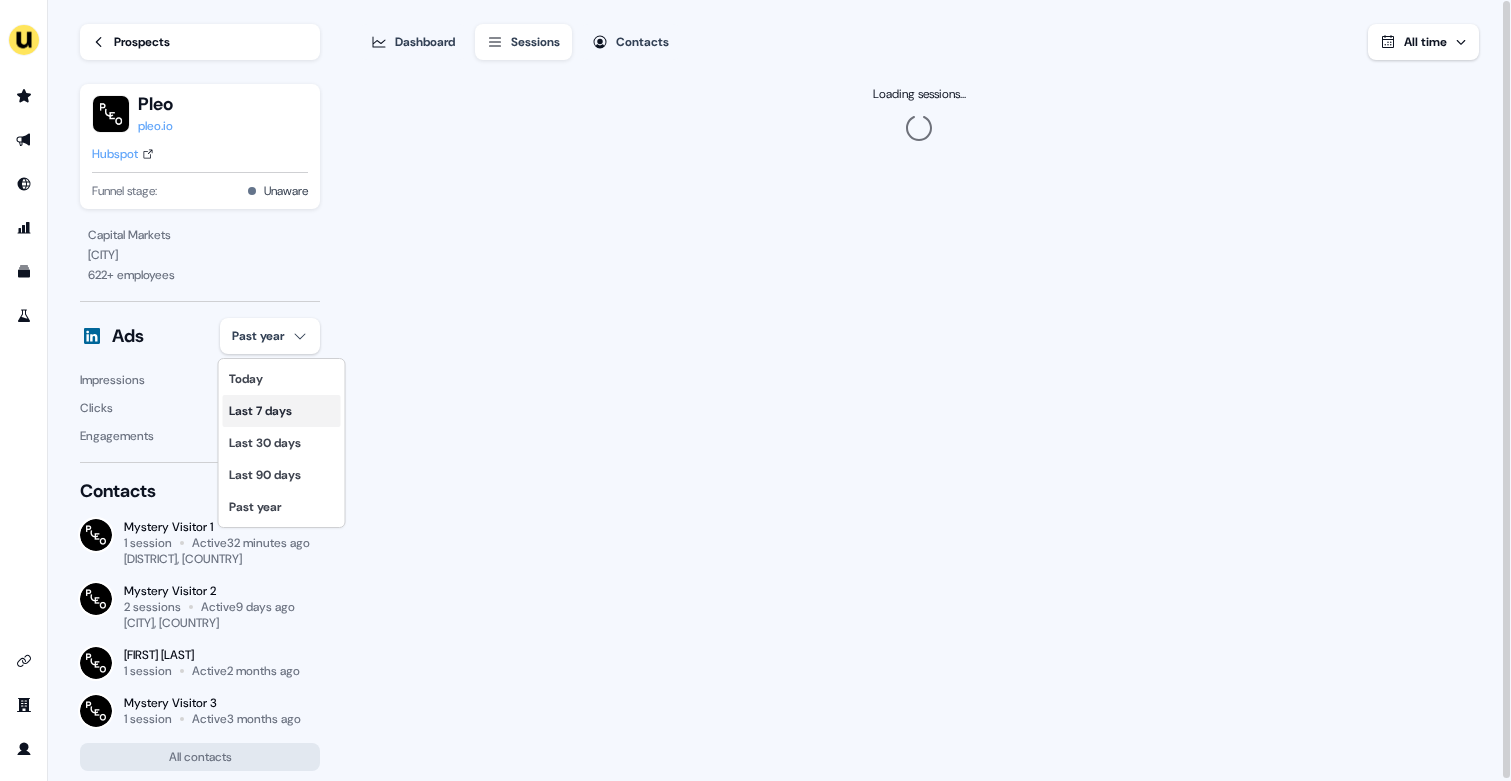 click on "Last 7 days" at bounding box center (282, 411) 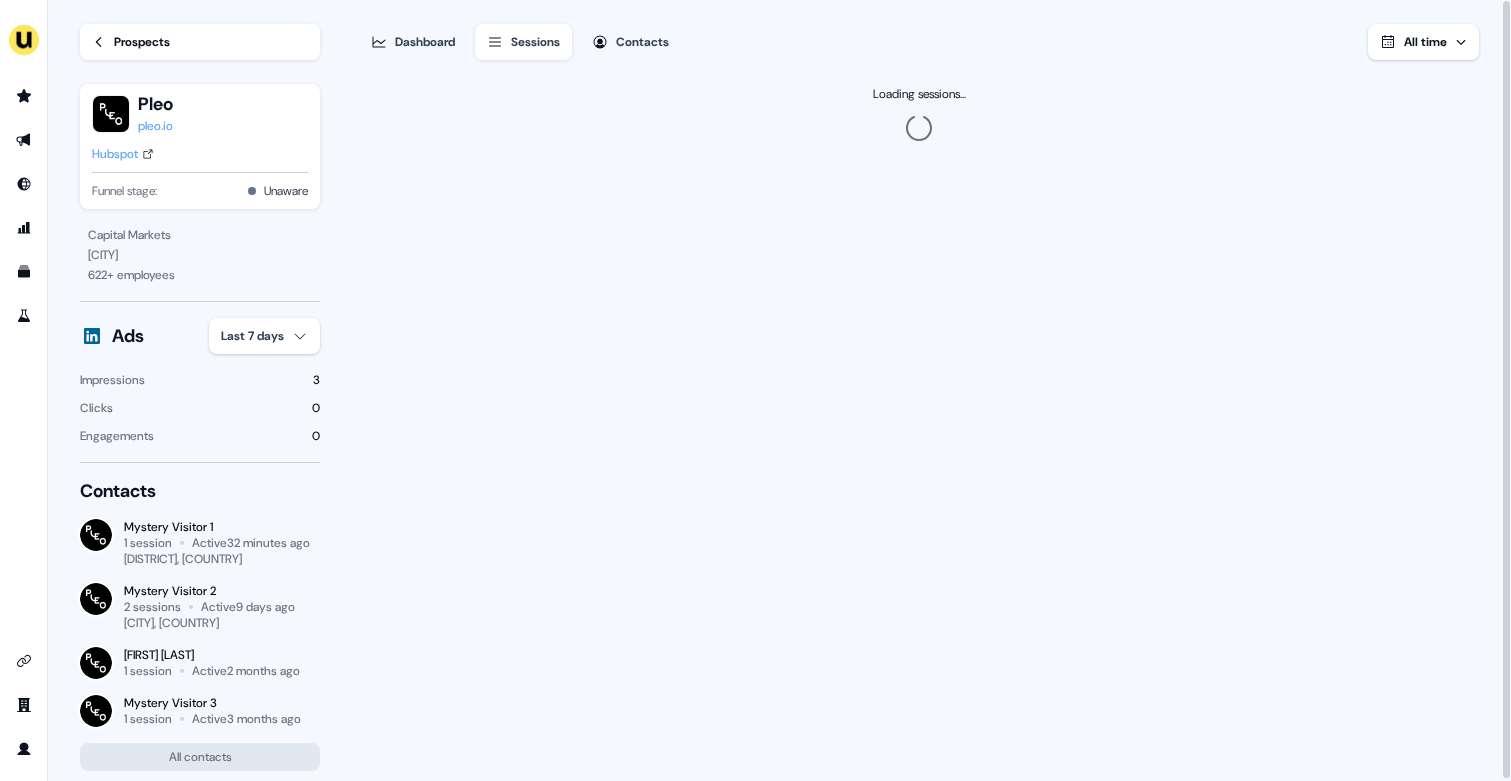click on "For the best experience switch devices to a bigger screen. Go to Userled.io Loading... Prospects Pleo pleo.io Hubspot Funnel stage: Unaware Capital Markets København 622 + employees Ads Last 7 days Impressions 3 Clicks 0 Engagements 0 Contacts Mystery Visitor 1 1   session Active  32 minutes ago Hackney, UK Mystery Visitor 2 2   sessions Active  9 days ago Lannion, France James Keating 1   session Active  2 months ago Mystery Visitor 3 1   session Active  3 months ago All contacts Dashboard Sessions Contacts All time Loading sessions... 06" at bounding box center (755, 390) 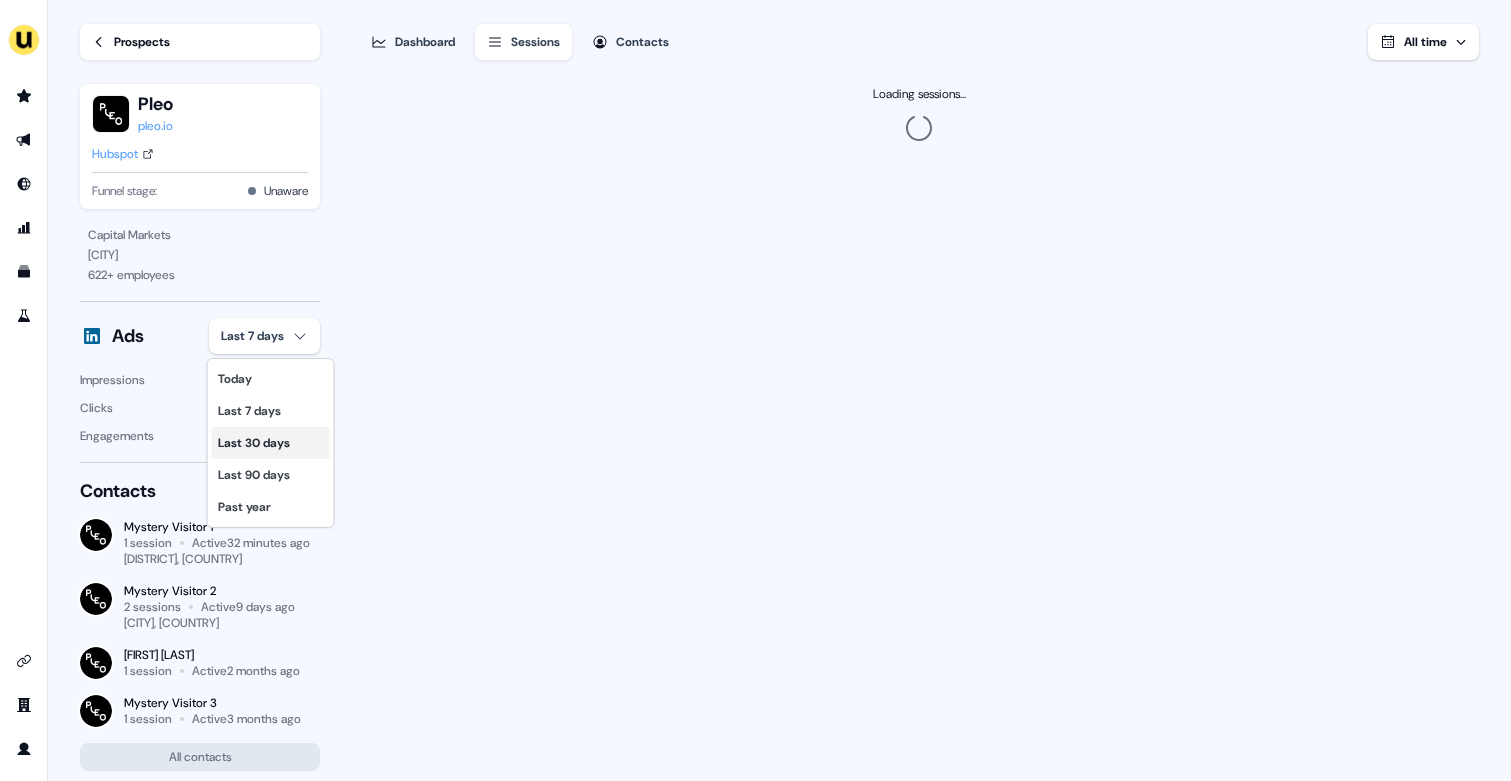 click on "Last 30 days" at bounding box center [271, 443] 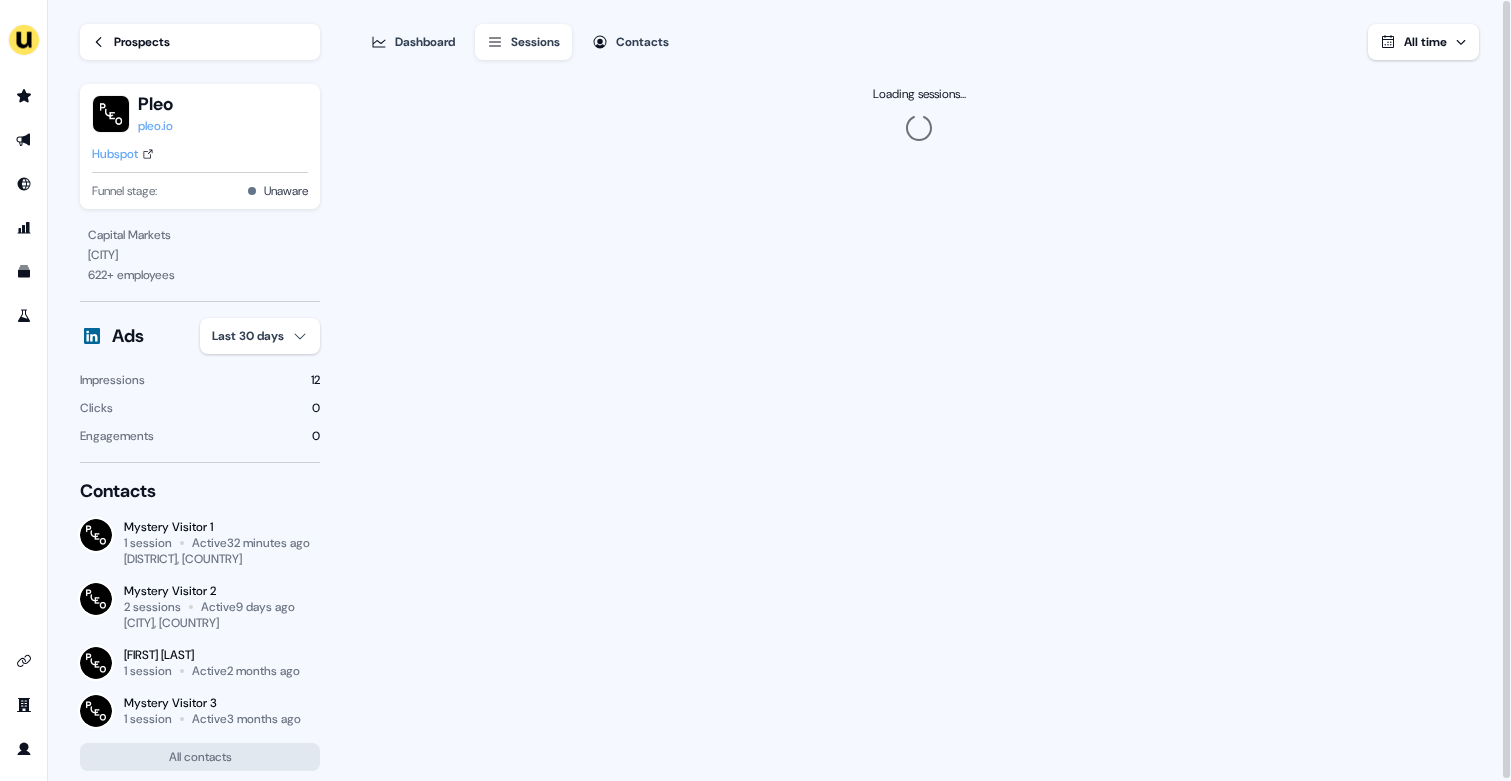 type 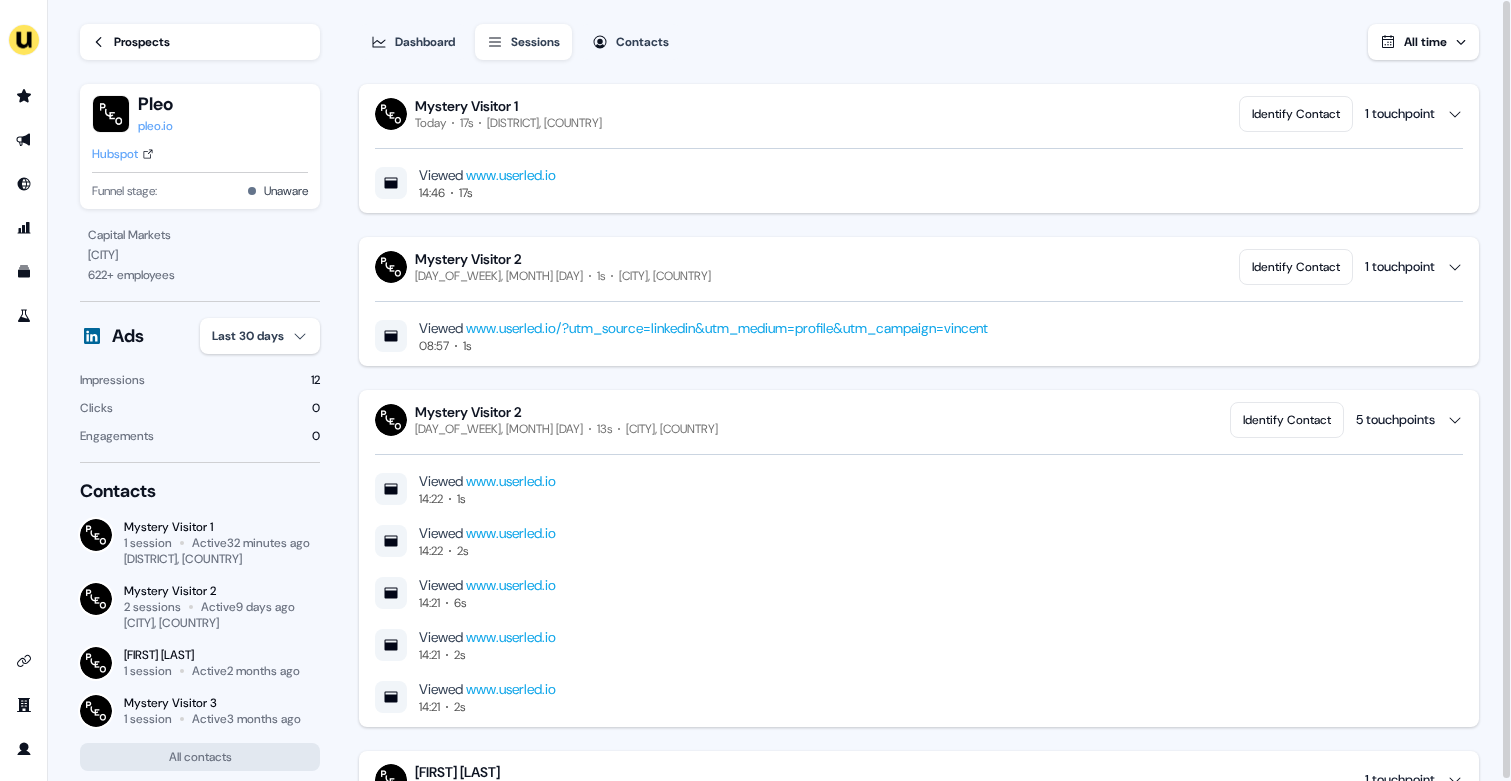click on "Mystery Visitor 1 Today 17s Hackney, UK   Identify Contact 1   touchpoint Viewed   www.userled.io 14:46 17s Mystery Visitor 2 Monday, July 7th 1s Lannion, France   Identify Contact 1   touchpoint Viewed   www.userled.io/?utm_source=linkedin&utm_medium=profile&utm_campaign=vincent 08:57 1s Mystery Visitor 2 Monday, May 19th 13s Lannion, France   Identify Contact 5   touchpoints Viewed   www.userled.io 14:22 1s Viewed   www.userled.io 14:22 2s Viewed   www.userled.io 14:21 6s Viewed   www.userled.io 14:21 2s Viewed   www.userled.io 14:21 2s James Keating Monday, May 19th 15s   1   touchpoint Viewed   Userled x Pleo   from   Dawn Marketing Summit Invite 08:50 15s Mystery Visitor 3 Wednesday, April 30th 23s   Identify Contact 1   touchpoint Viewed   www.userled.io 17:18 23s Mystery Visitor 4 Thursday, March 20th 39s   Identify Contact 1   touchpoint Viewed   www.userled.io 07:03 39s Mystery Visitor 5 Wednesday, February 26th 1:45m   Identify Contact 4   touchpoints Viewed   www.userled.io 07:23 10s Viewed   07:21" at bounding box center [919, 2672] 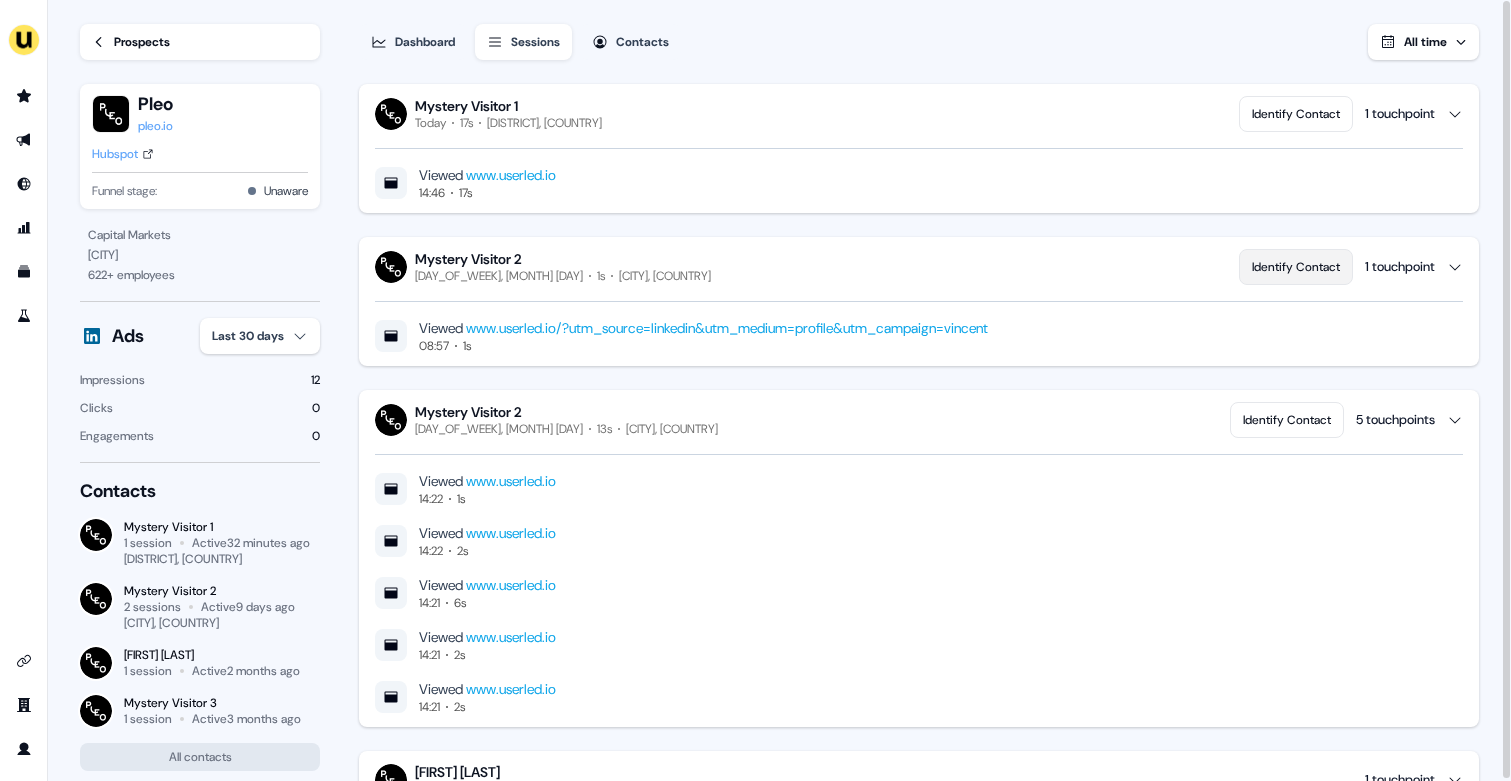 click on "Identify Contact" at bounding box center [1296, 267] 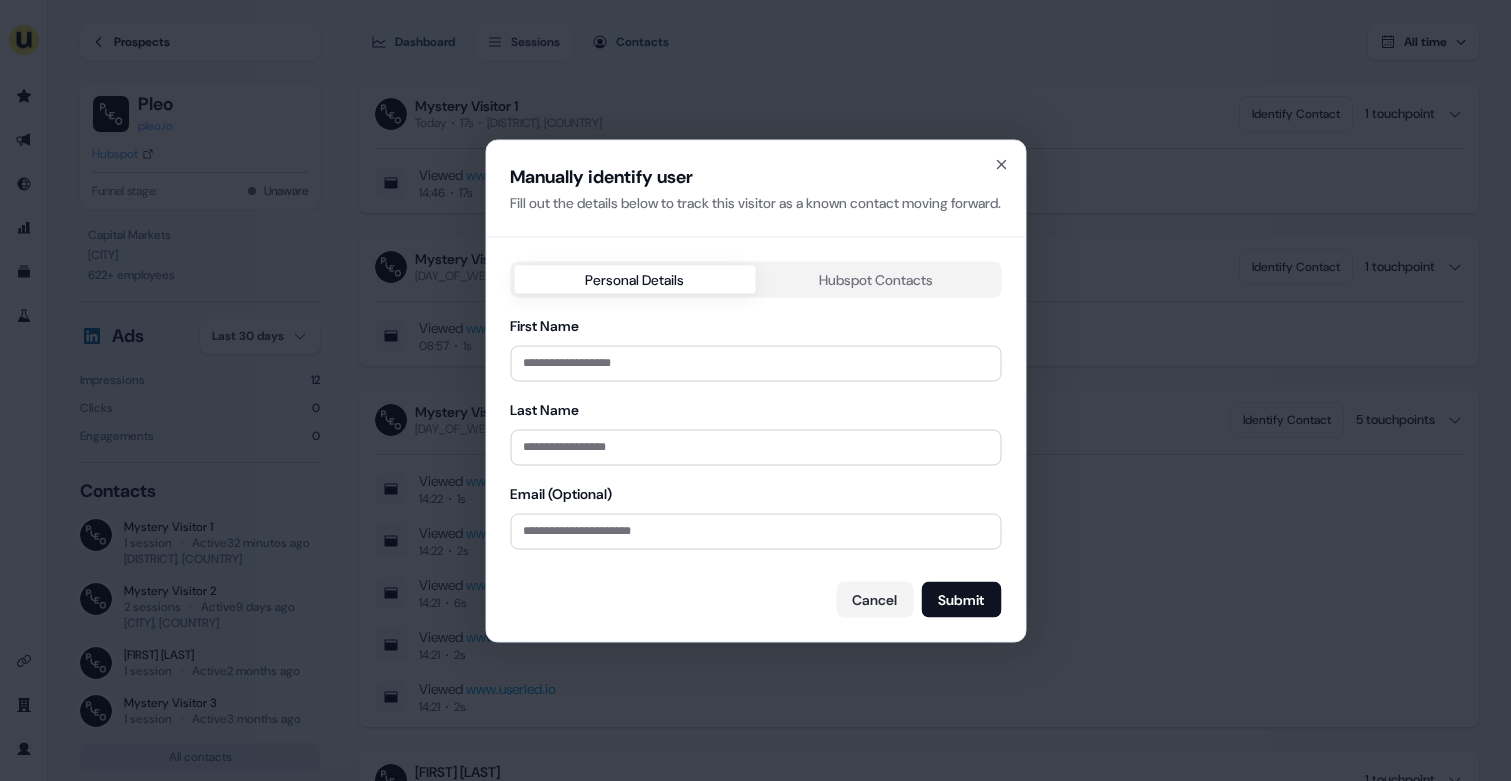 click on "Manually identify user Fill out the details below to track this visitor as a known contact moving forward. Personal Details Hubspot Contacts First Name Last Name Email (Optional) Cancel Submit" at bounding box center (755, 390) 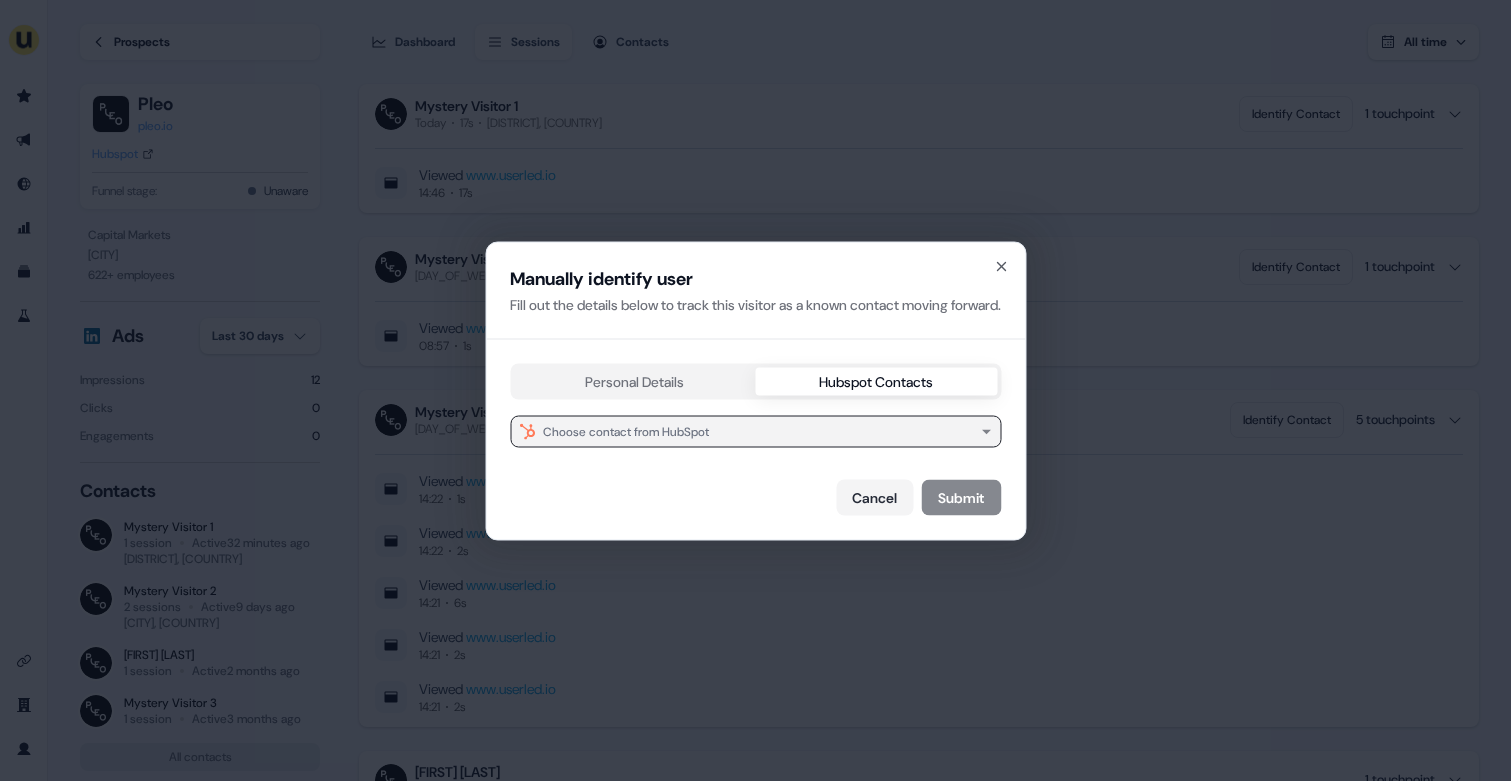 click on "Choose contact from HubSpot" at bounding box center (755, 431) 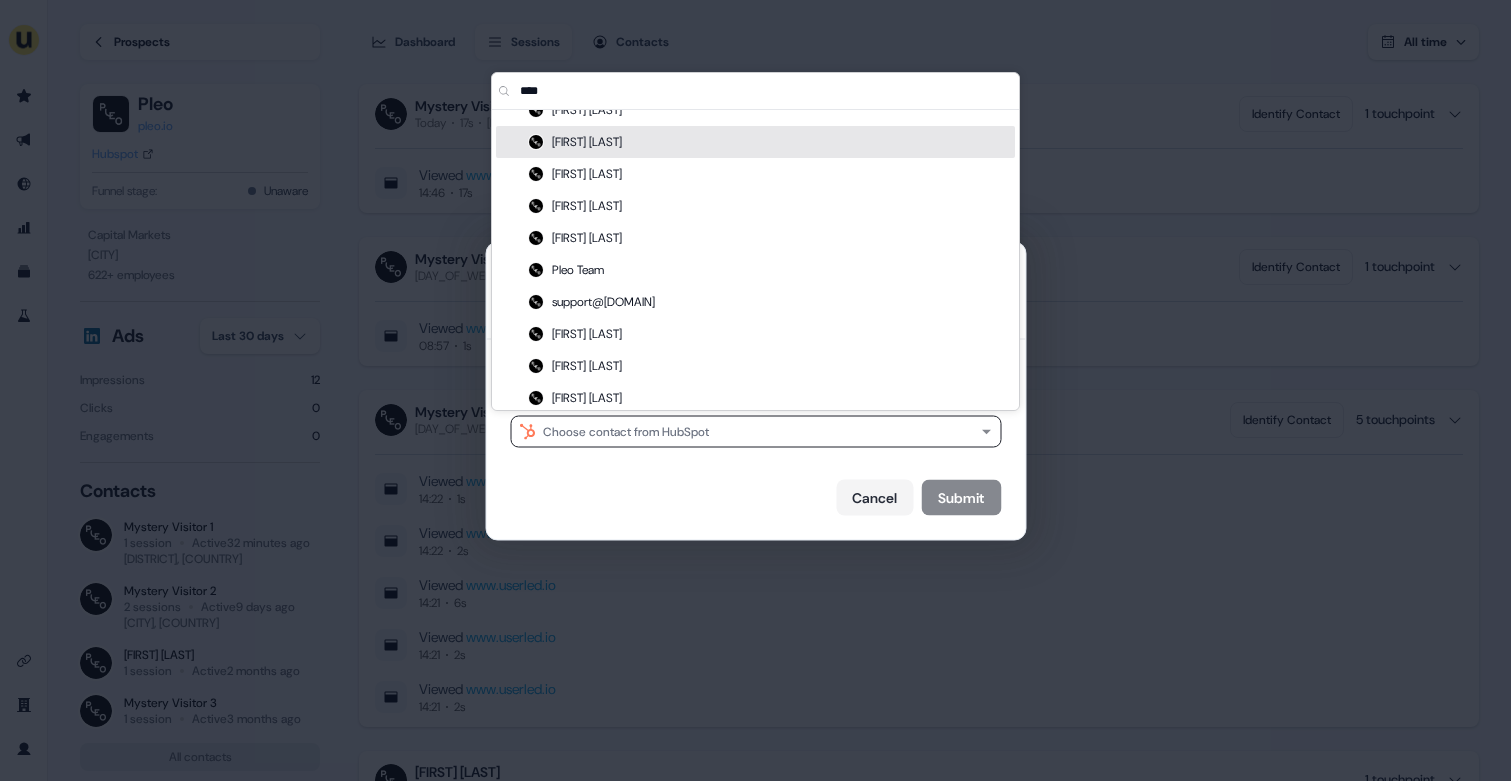 scroll, scrollTop: 124, scrollLeft: 0, axis: vertical 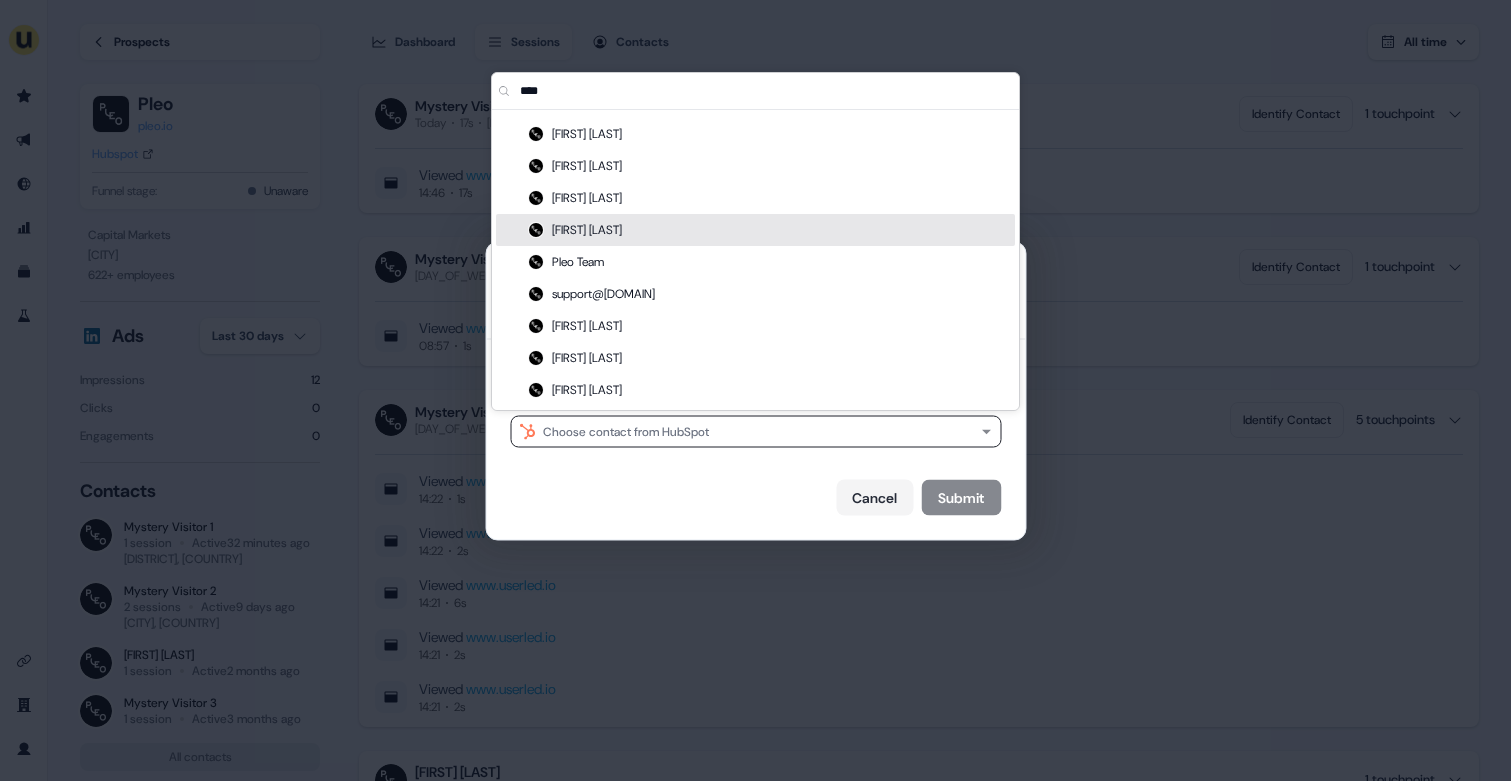 type on "****" 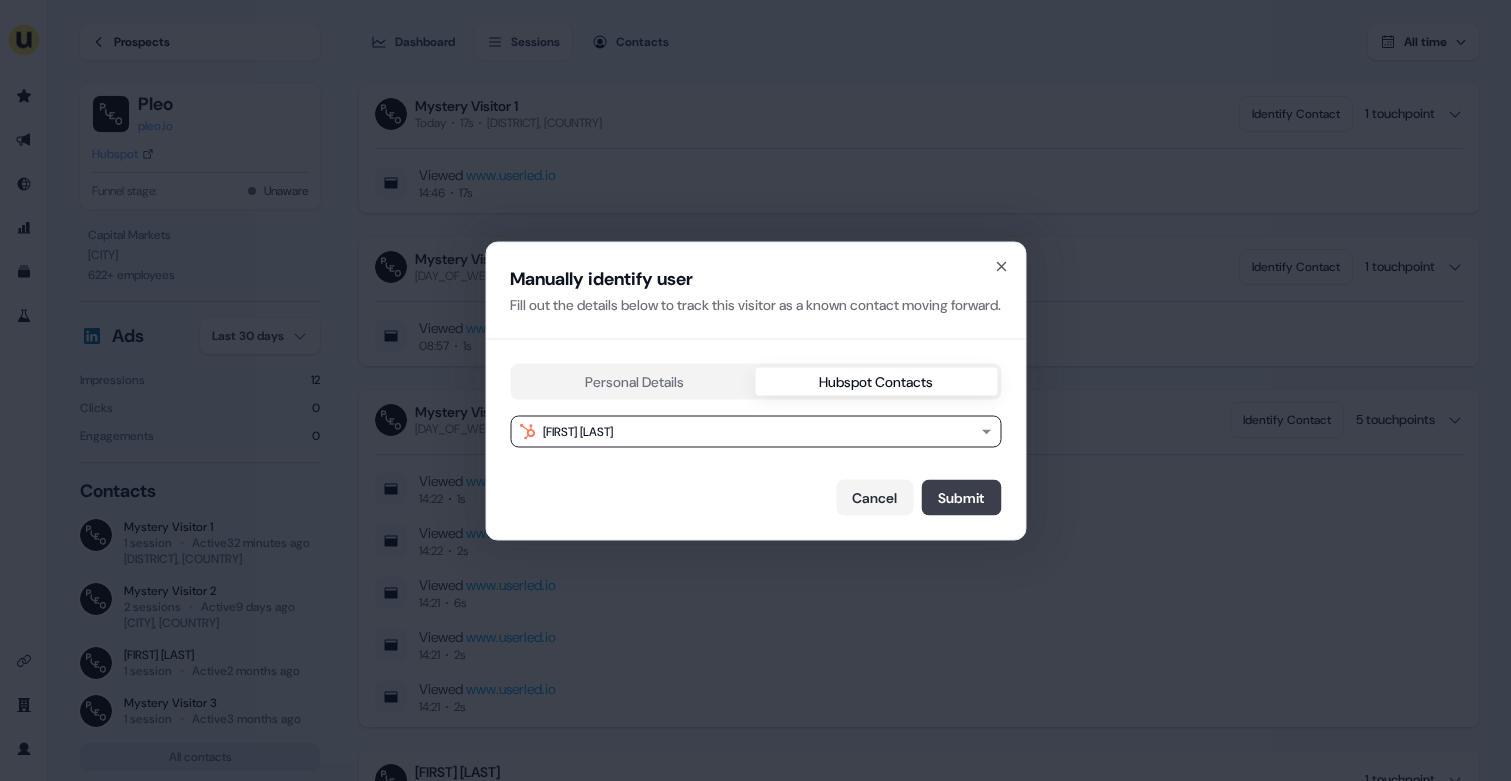 click on "Submit" at bounding box center [961, 497] 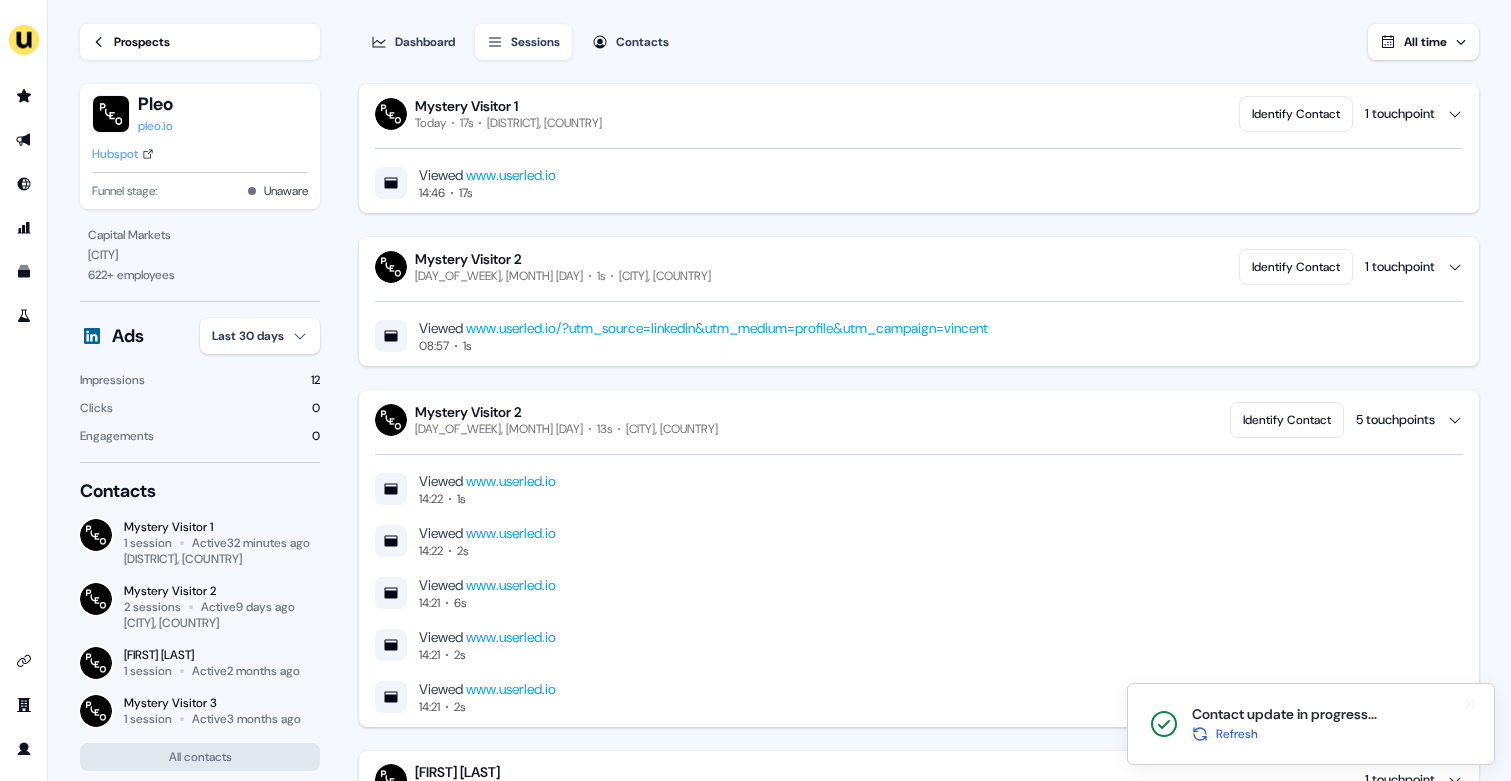 click on "Refresh" at bounding box center [1284, 734] 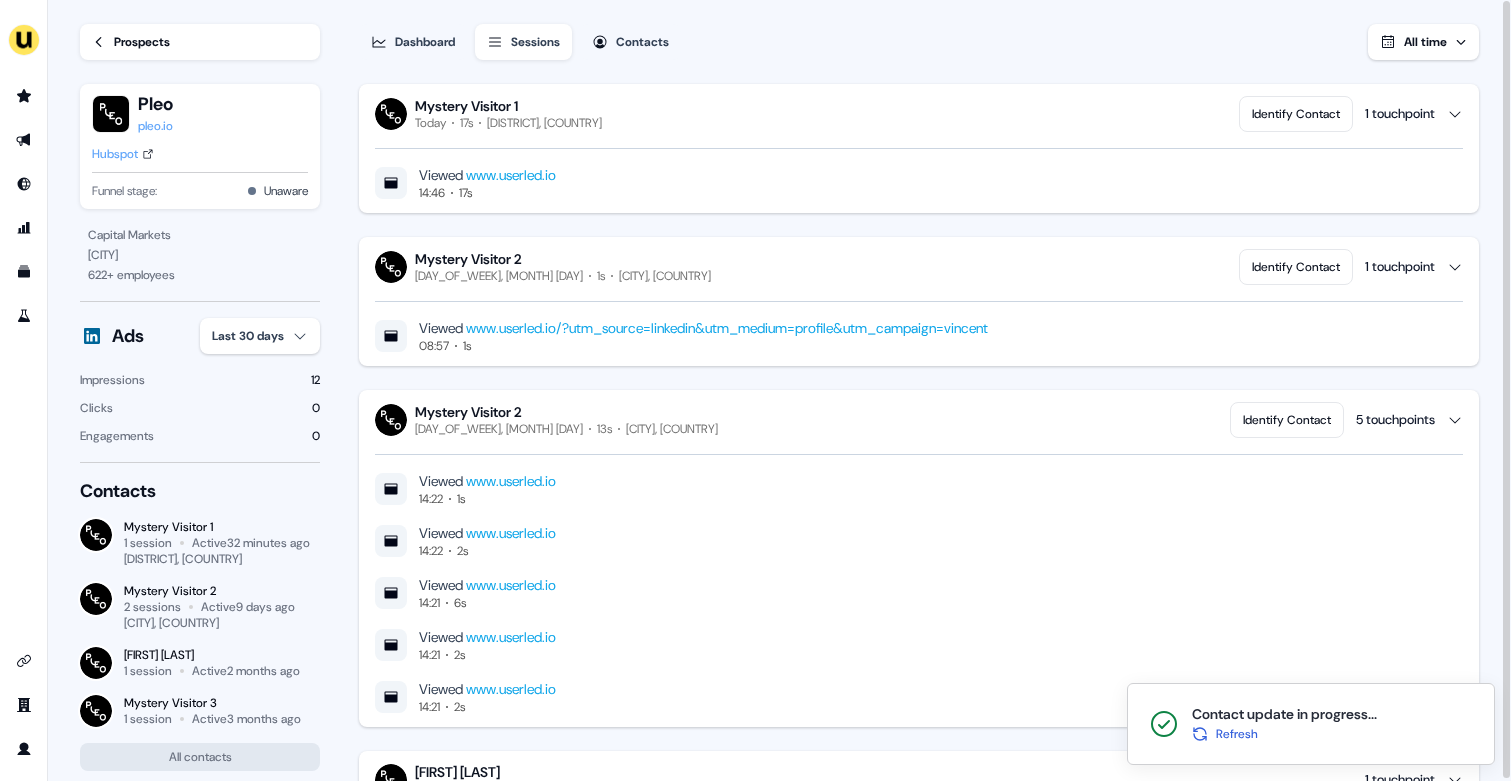 type 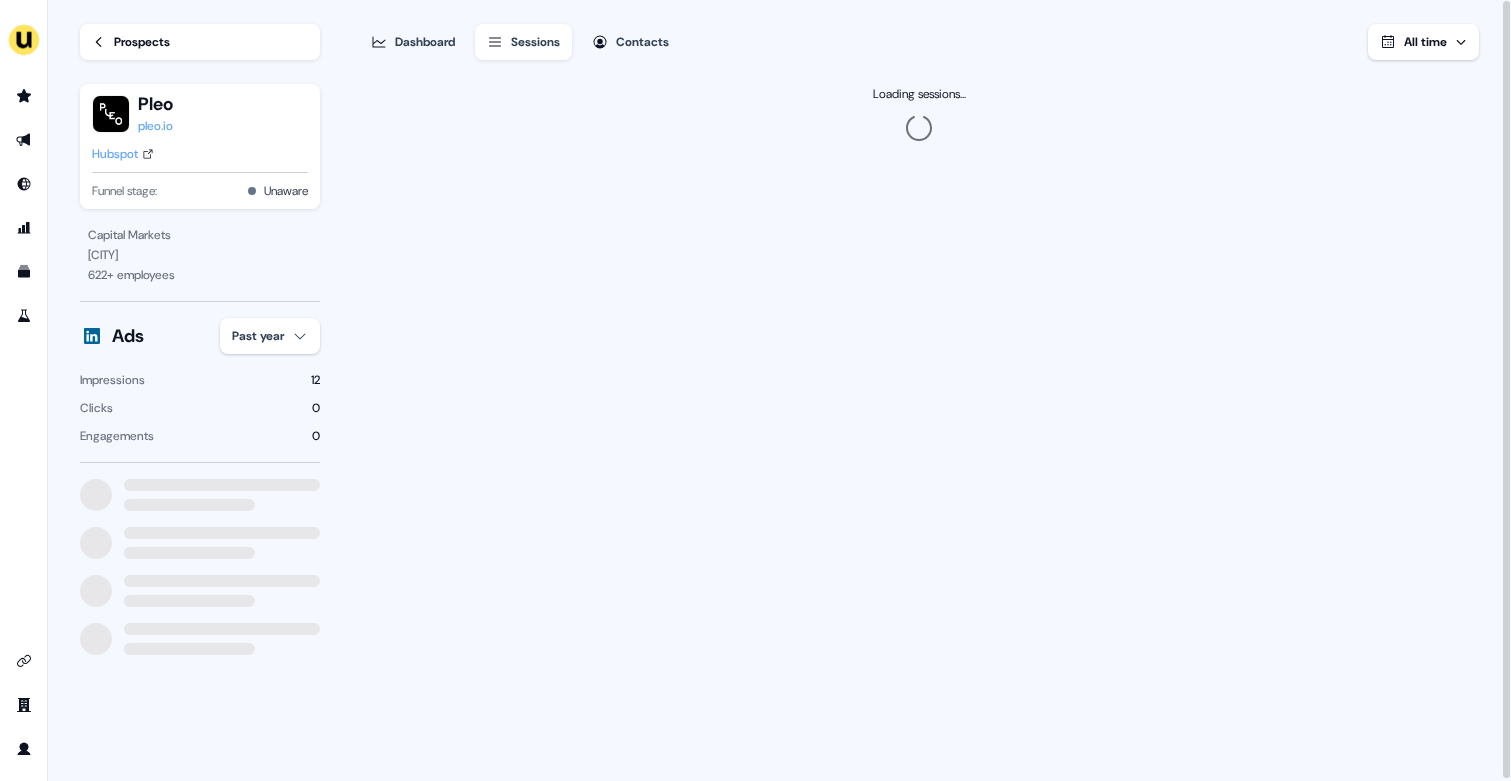 scroll, scrollTop: 0, scrollLeft: 0, axis: both 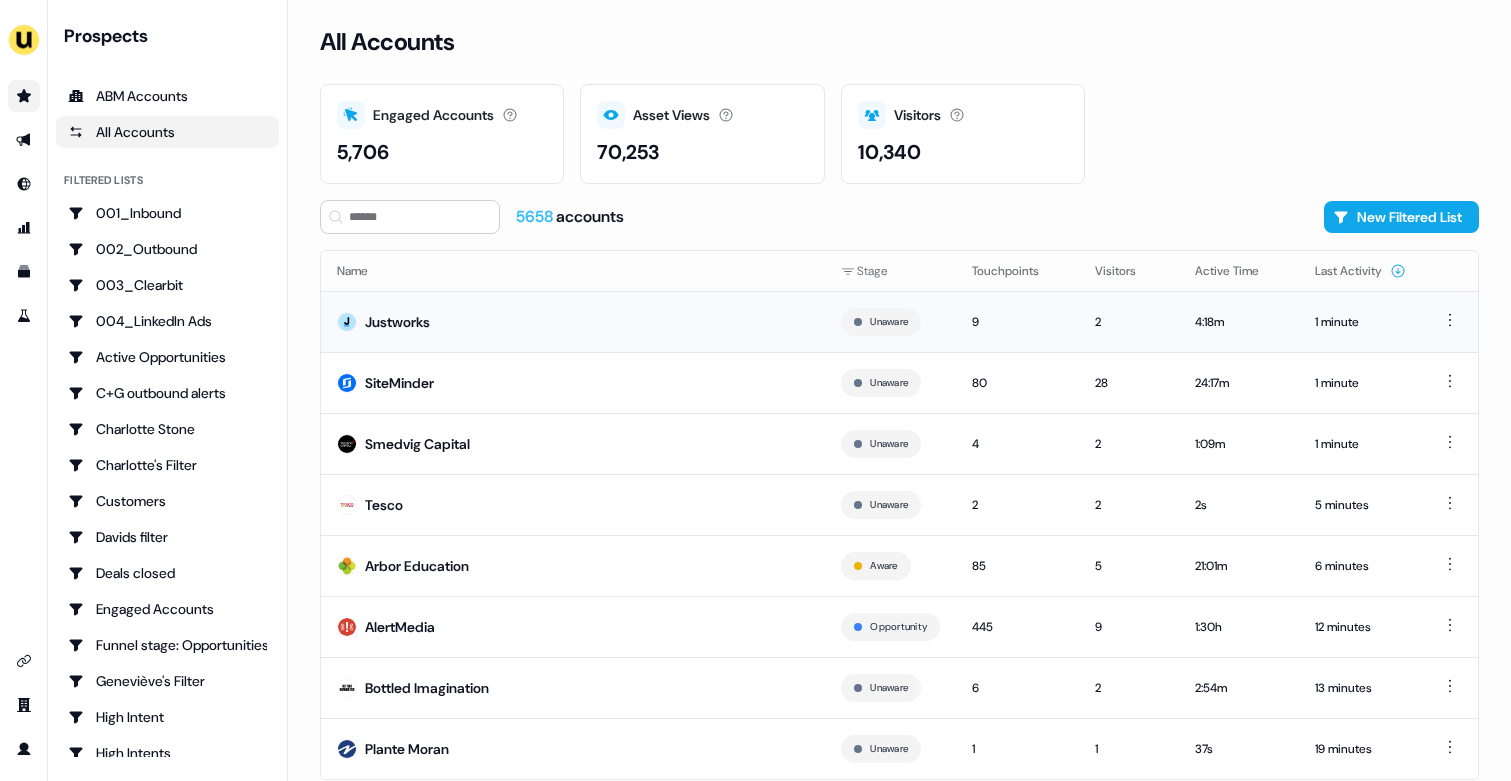 click on "Justworks" at bounding box center (573, 321) 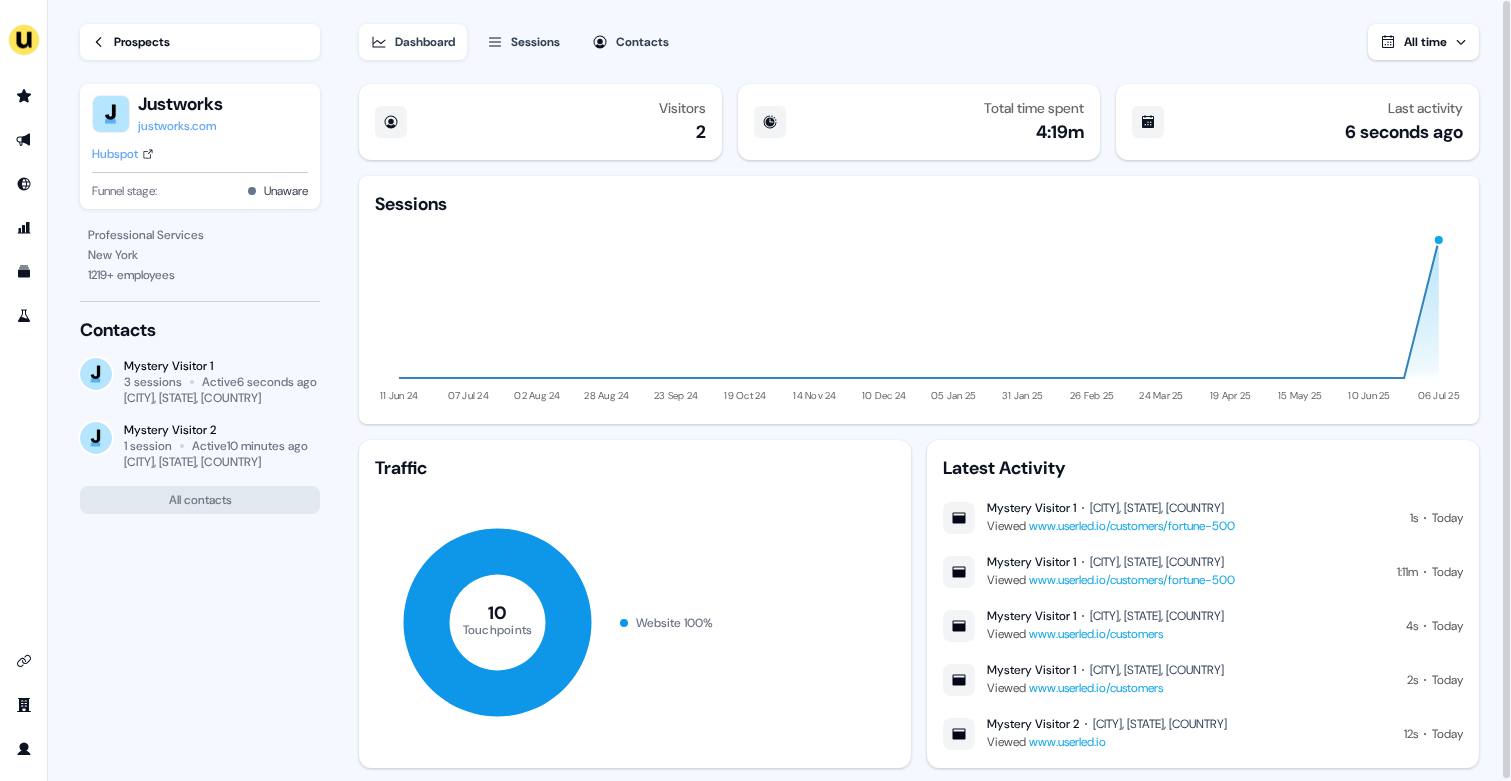 click 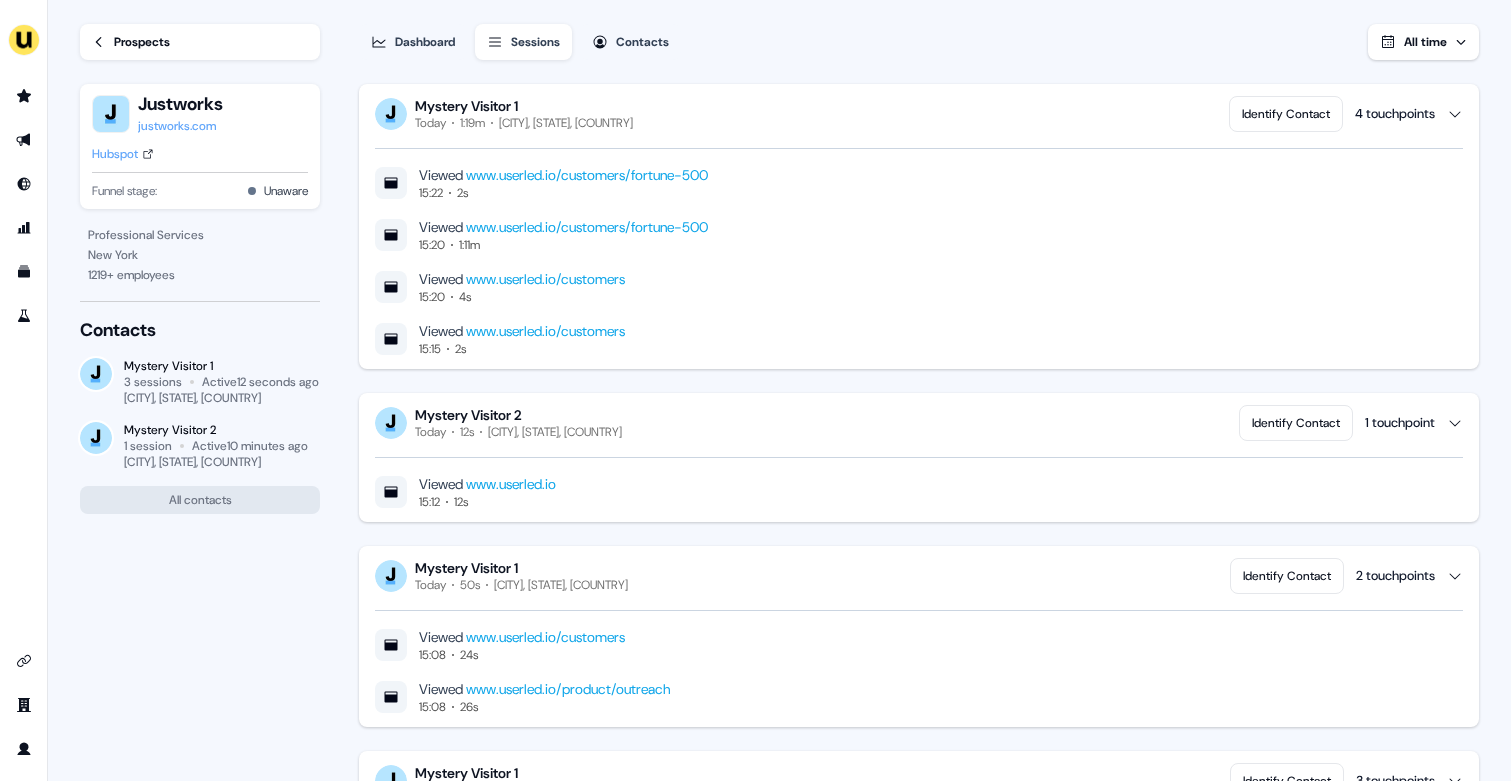 type 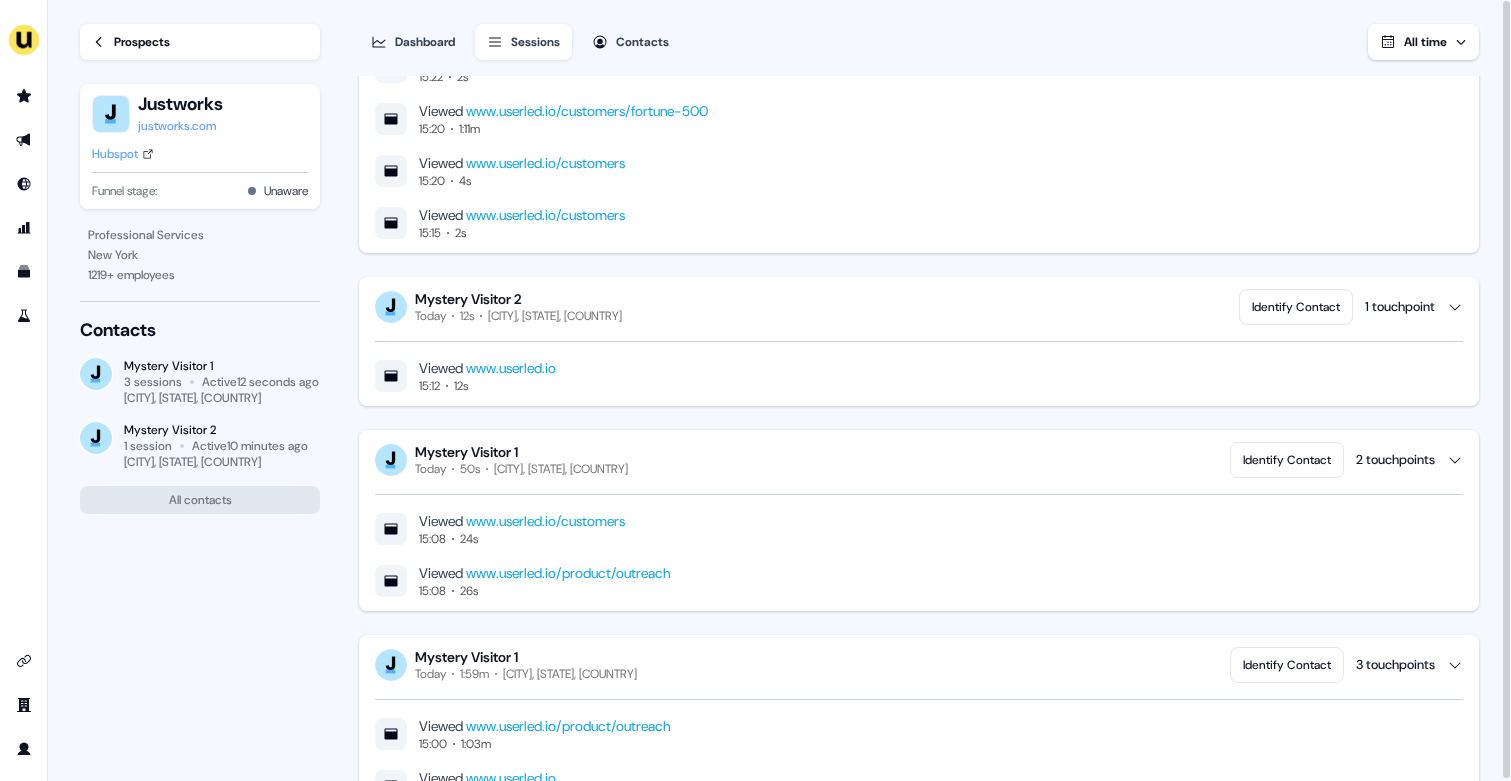 scroll, scrollTop: 0, scrollLeft: 0, axis: both 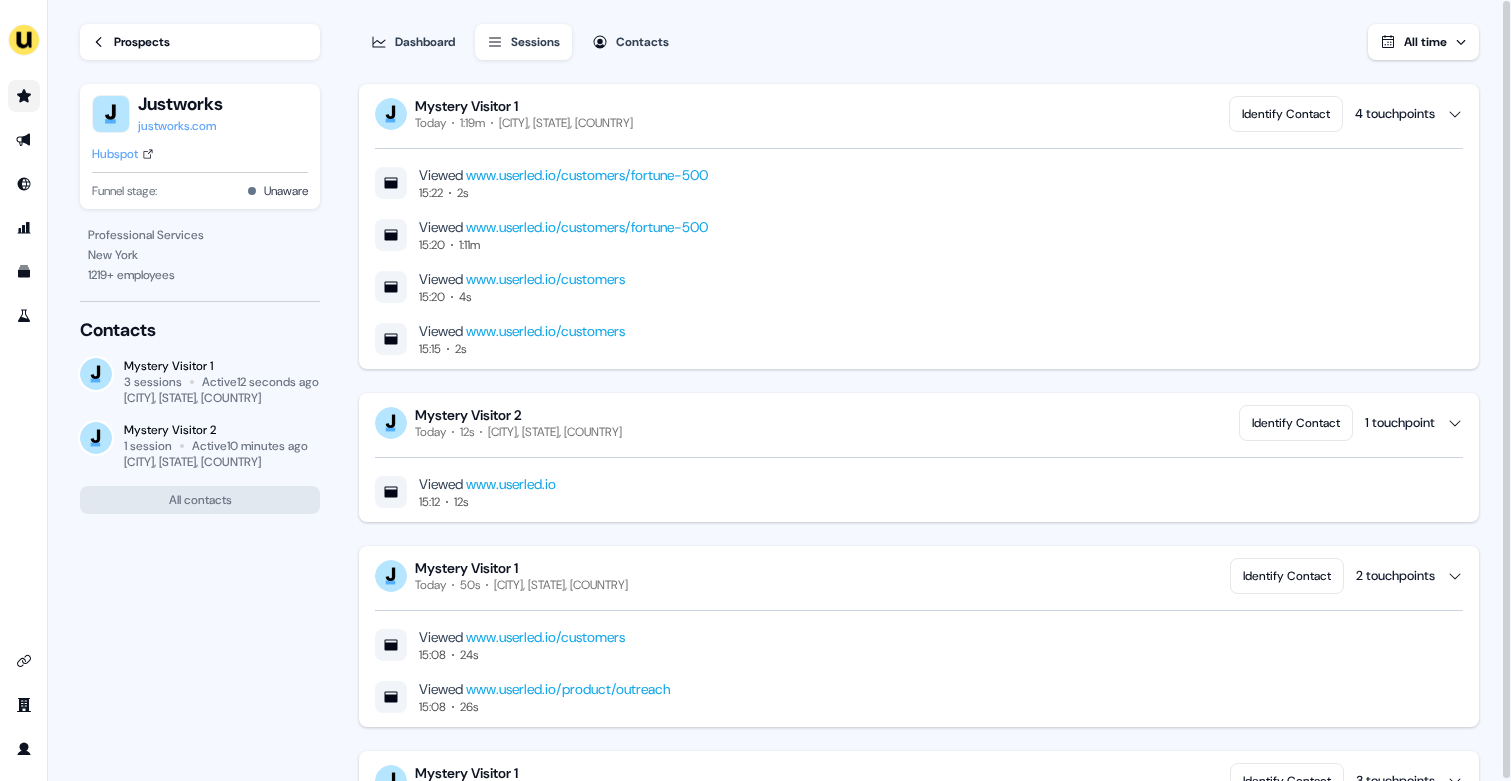 click 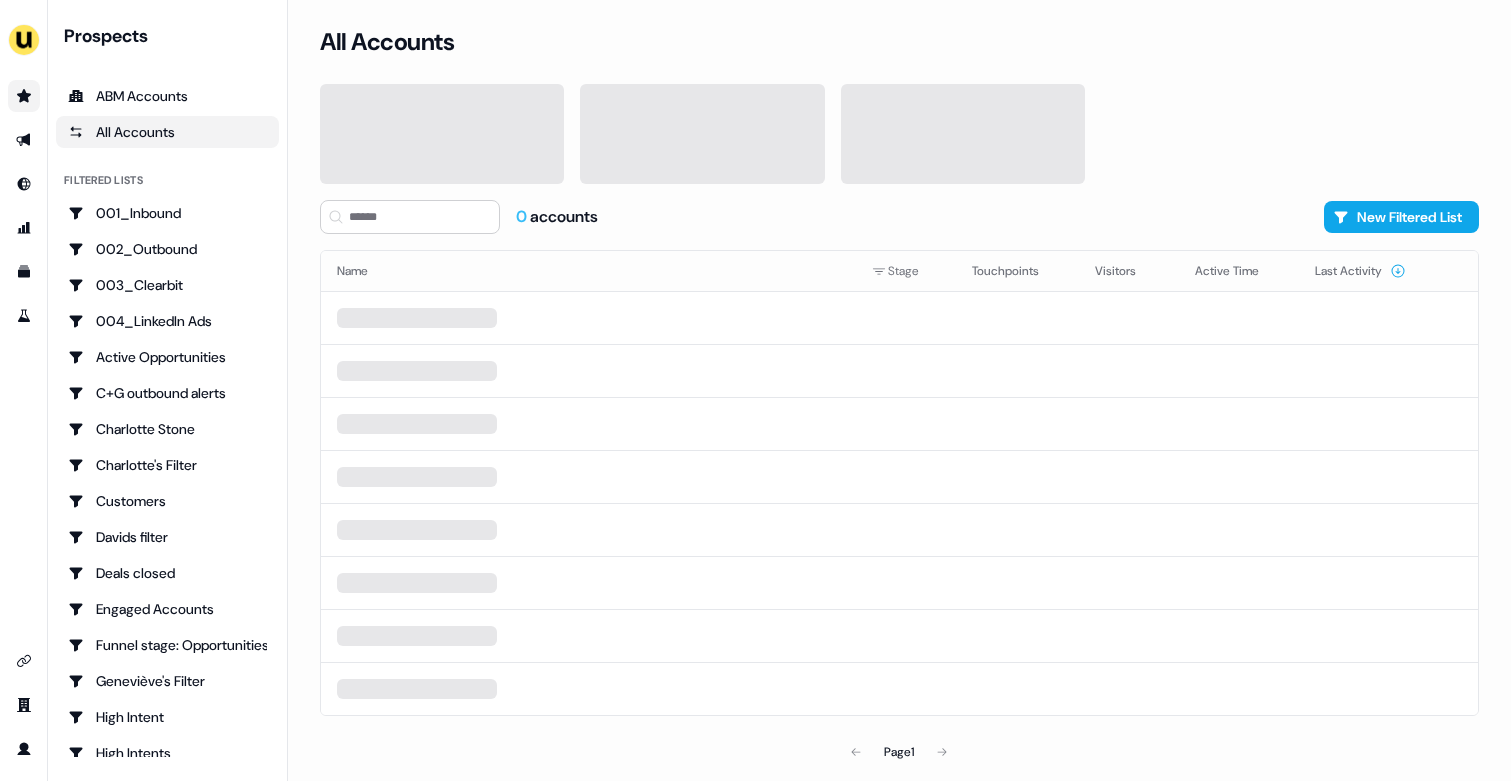 scroll, scrollTop: 0, scrollLeft: 0, axis: both 